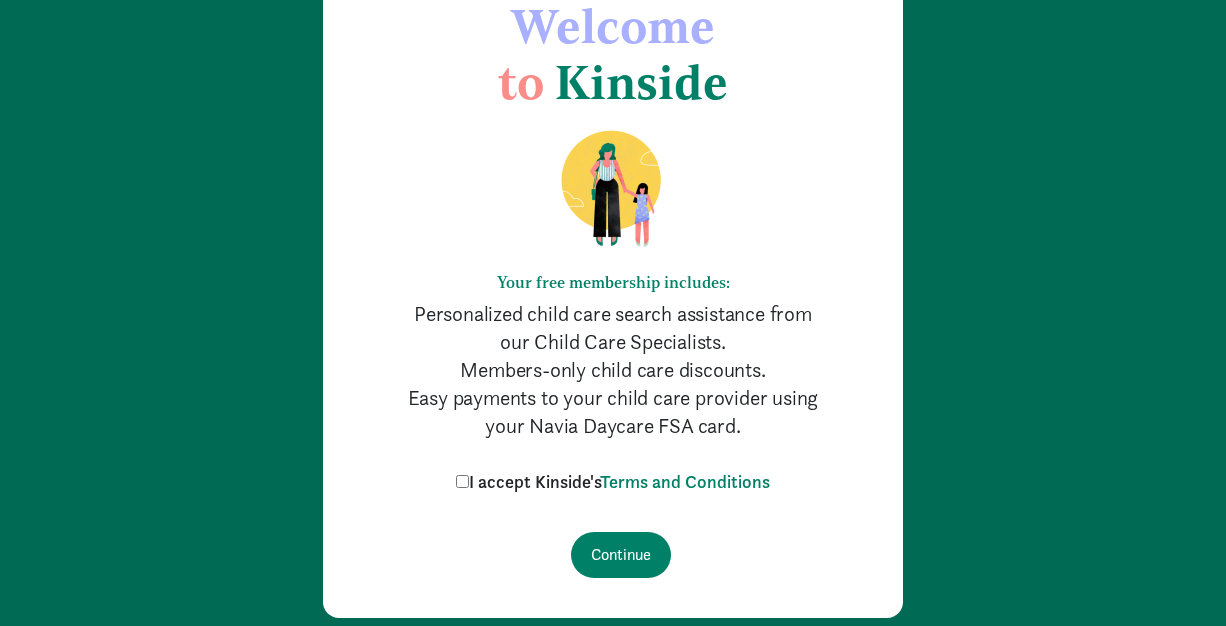 scroll, scrollTop: 218, scrollLeft: 0, axis: vertical 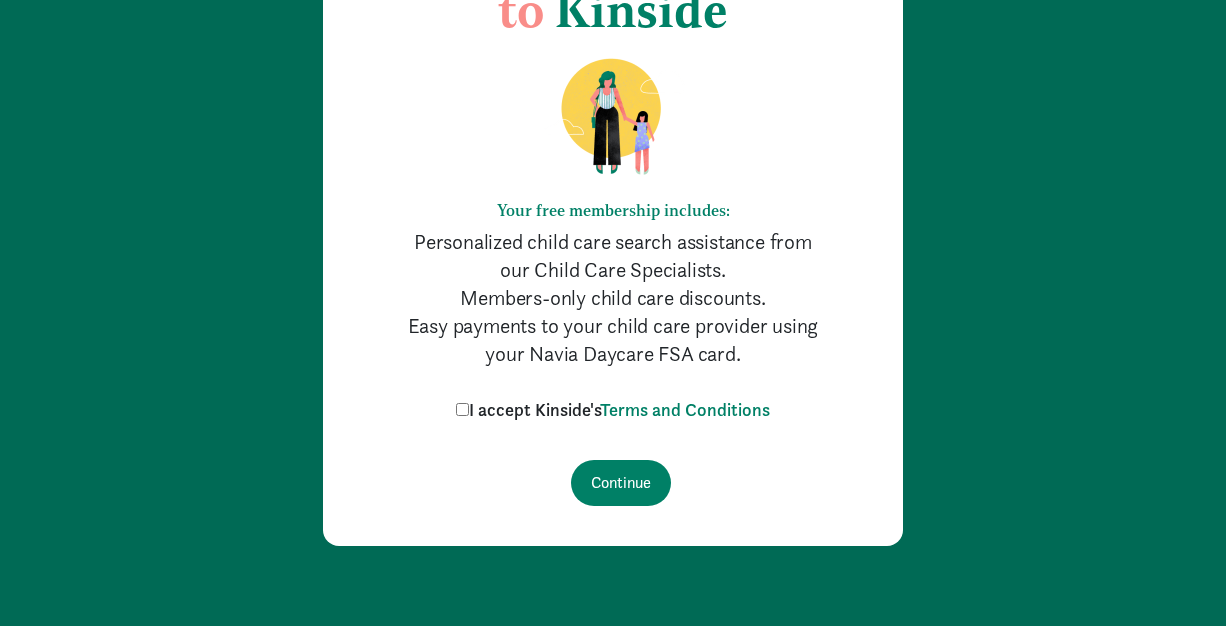 click on "I accept Kinside's  Terms and Conditions" at bounding box center [462, 409] 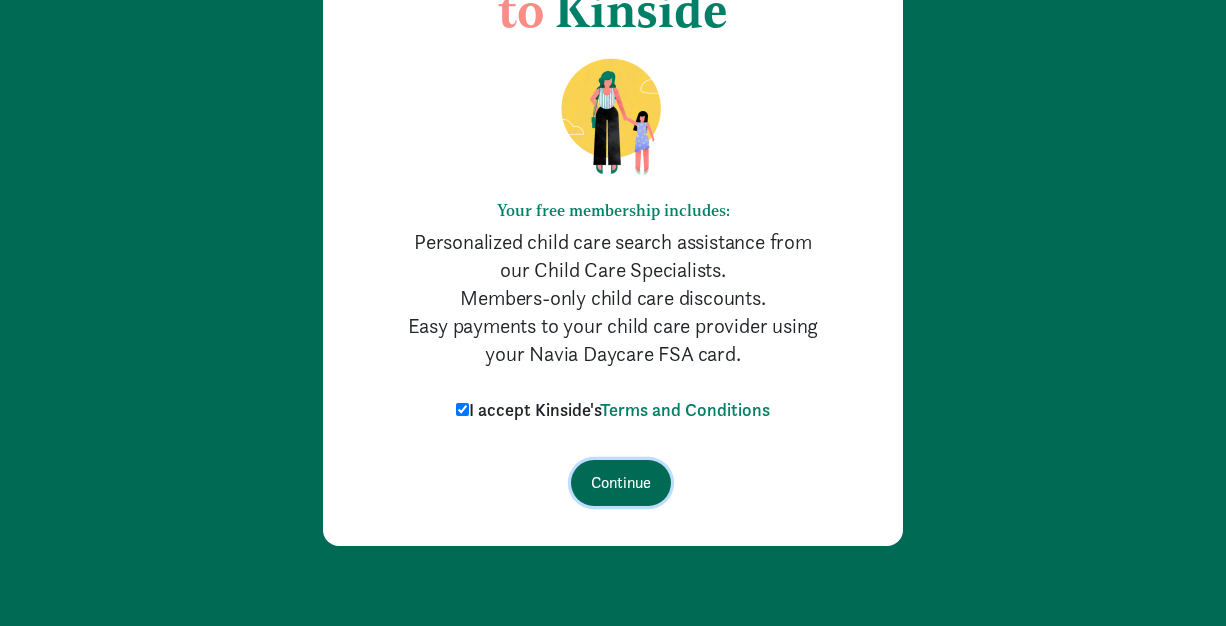 click on "Continue" at bounding box center (621, 483) 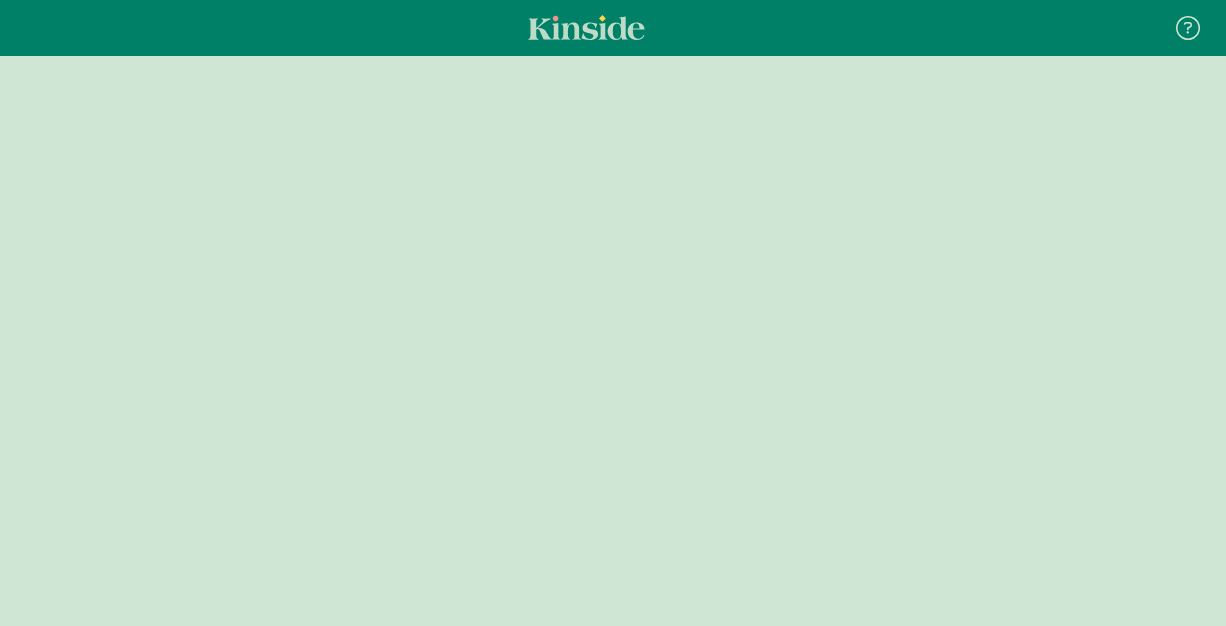 scroll, scrollTop: 0, scrollLeft: 0, axis: both 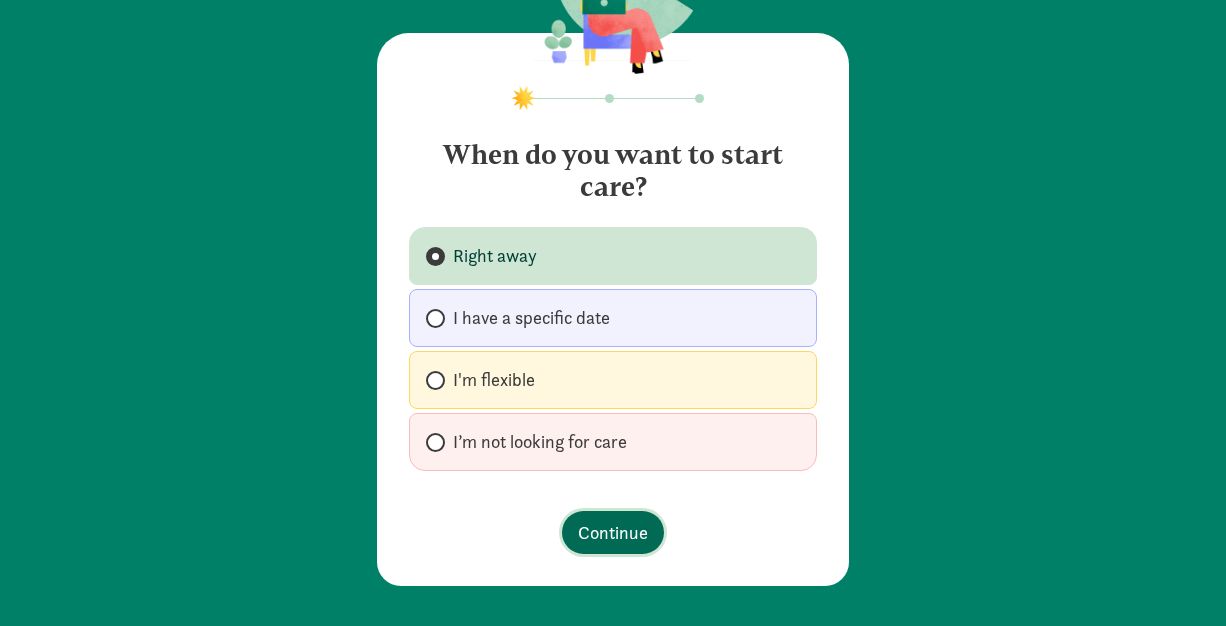 click on "Continue" at bounding box center (613, 532) 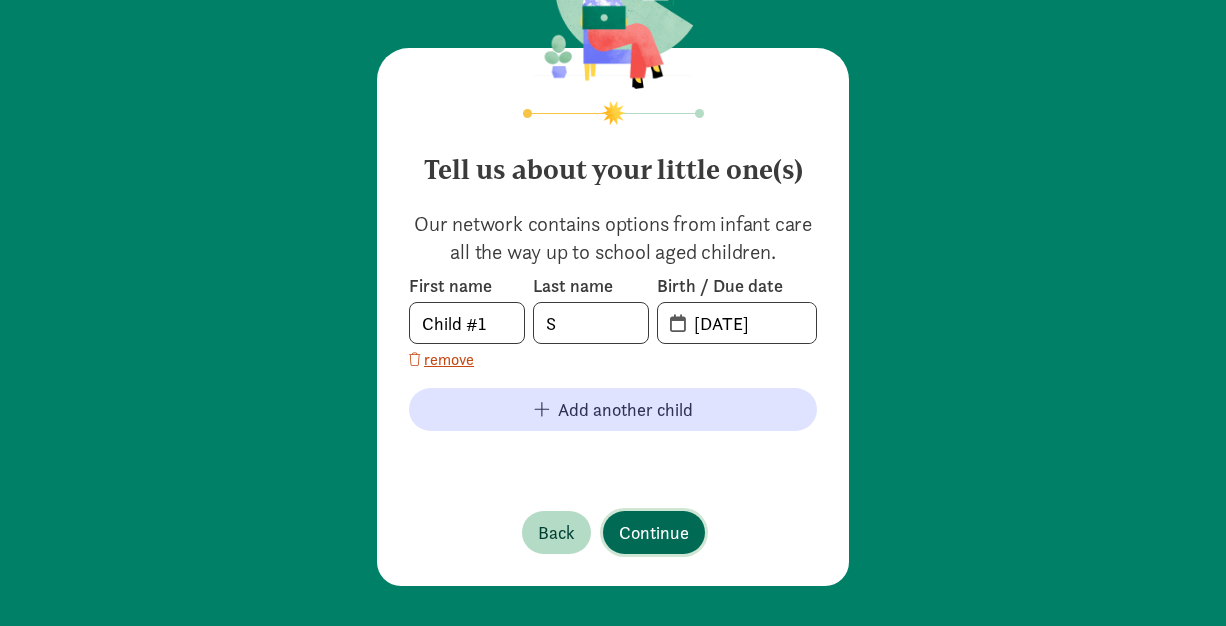 scroll, scrollTop: 0, scrollLeft: 0, axis: both 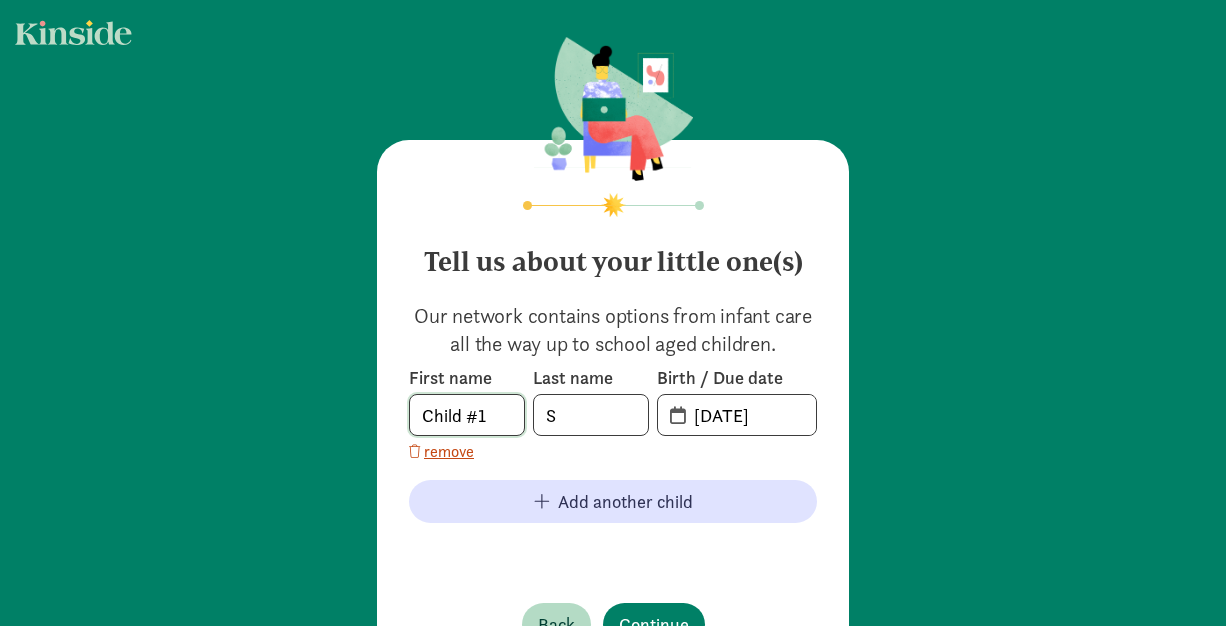 click on "Child #1" 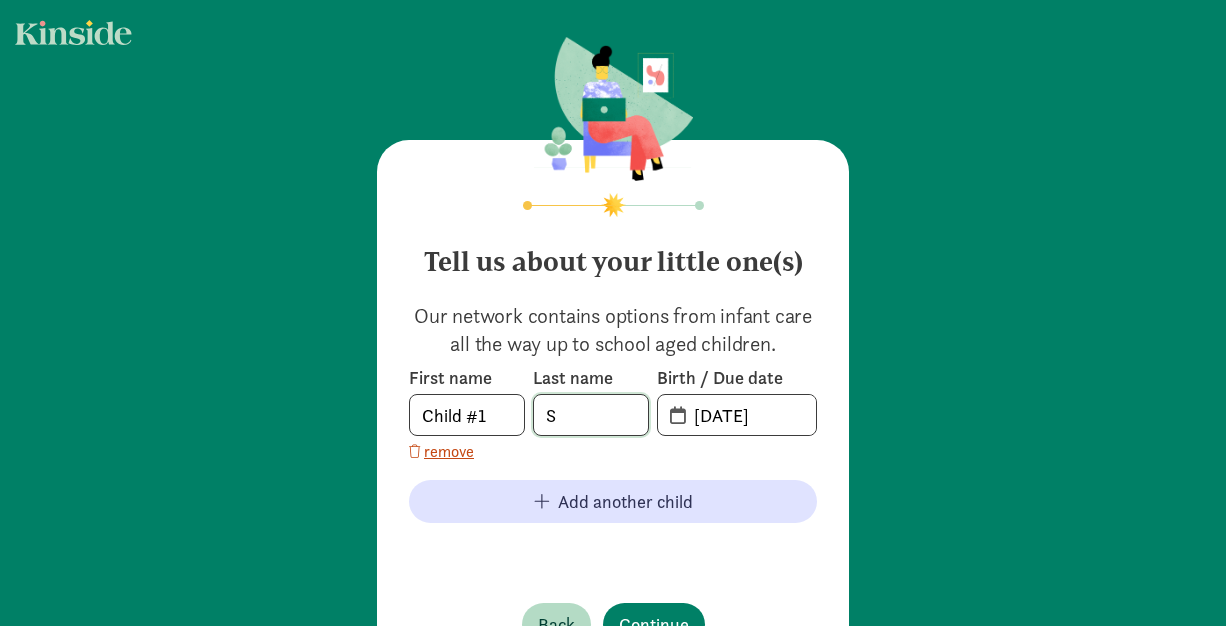 click on "S" 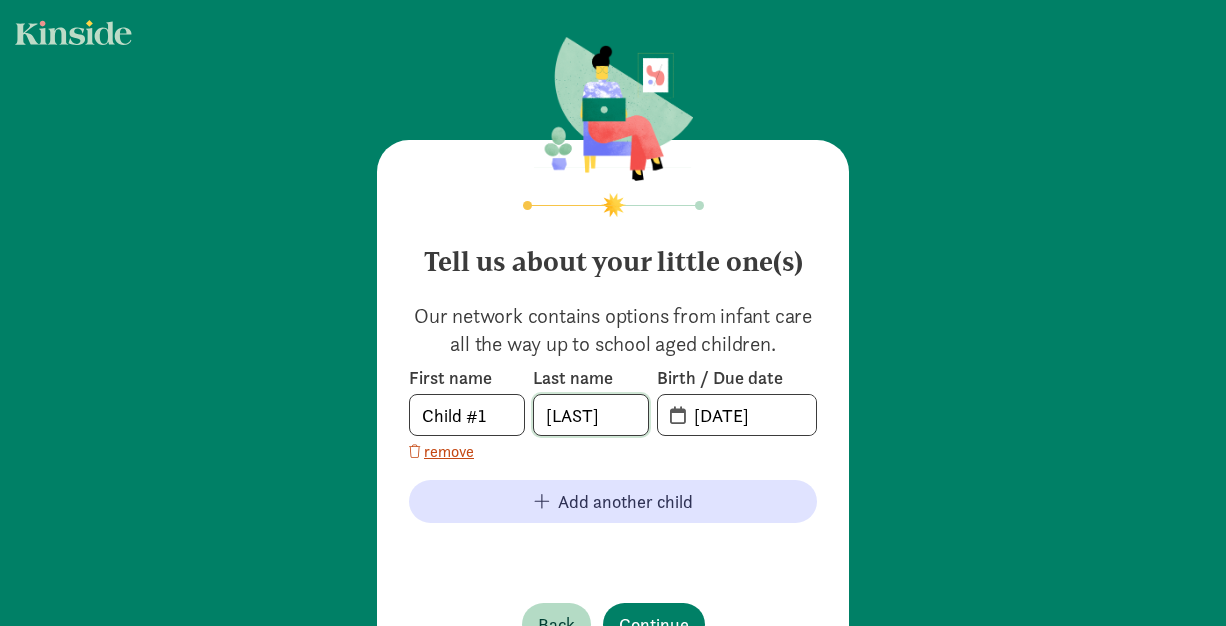type on "[LAST]" 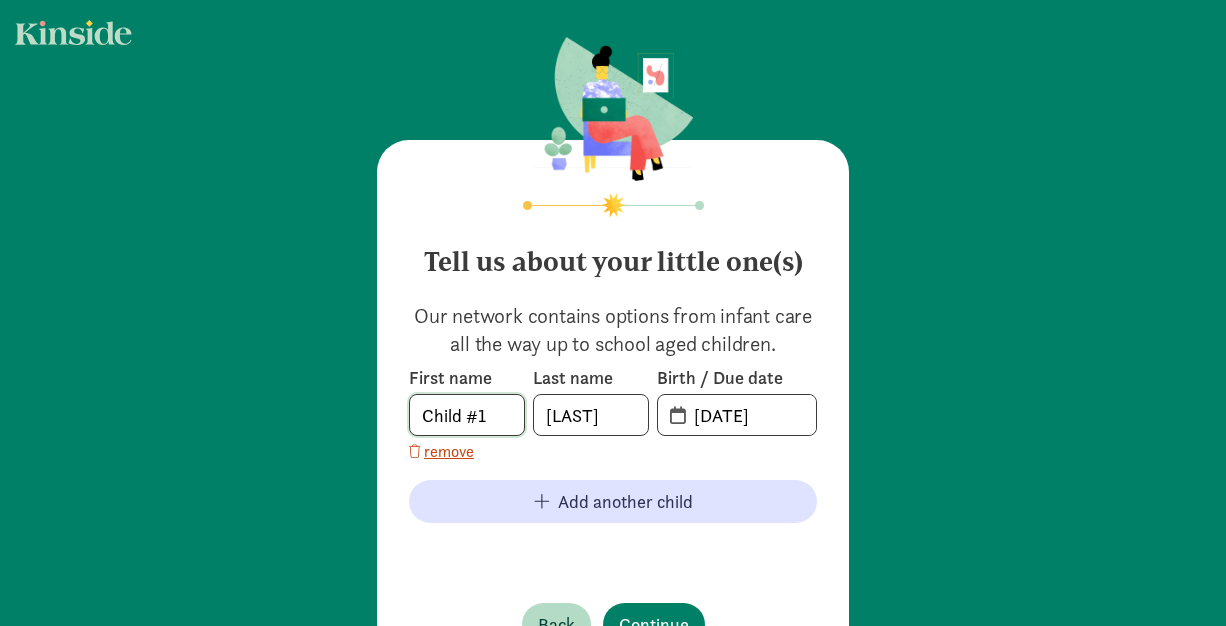 drag, startPoint x: 494, startPoint y: 418, endPoint x: 392, endPoint y: 412, distance: 102.176315 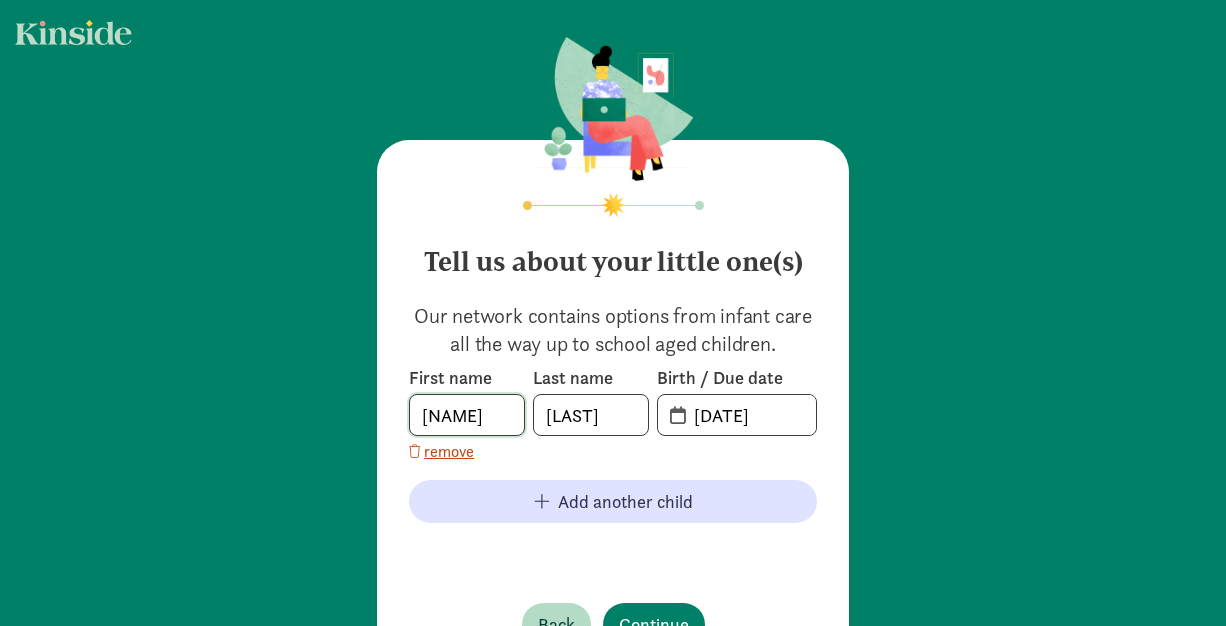 type on "[NAME]" 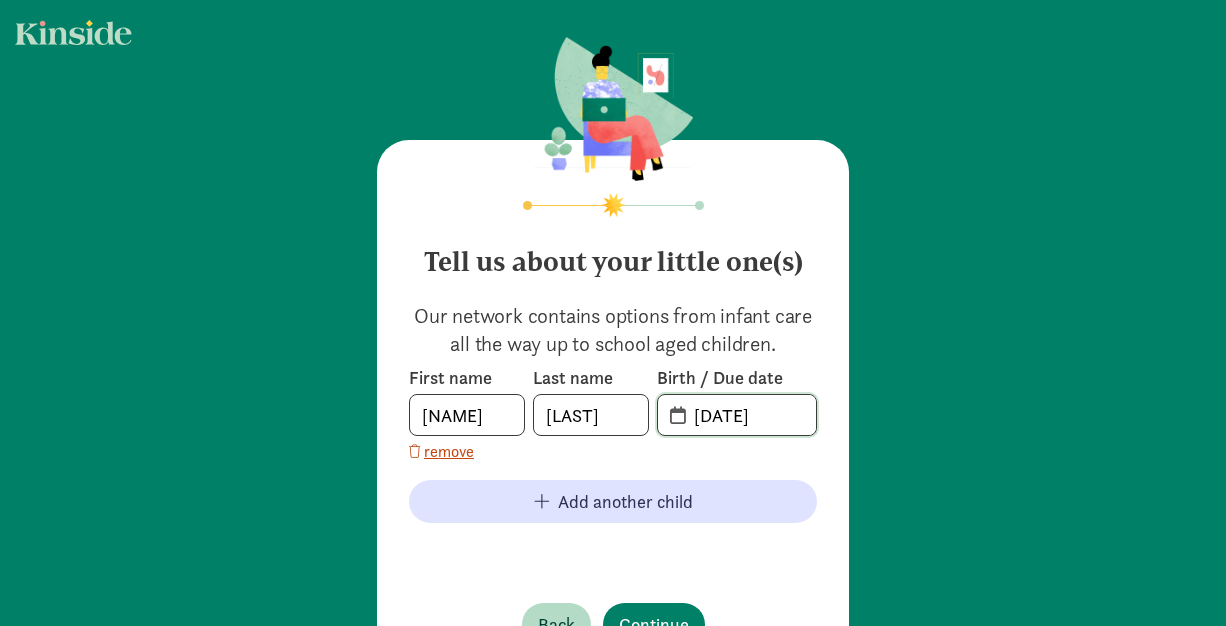 click on "[DATE]" 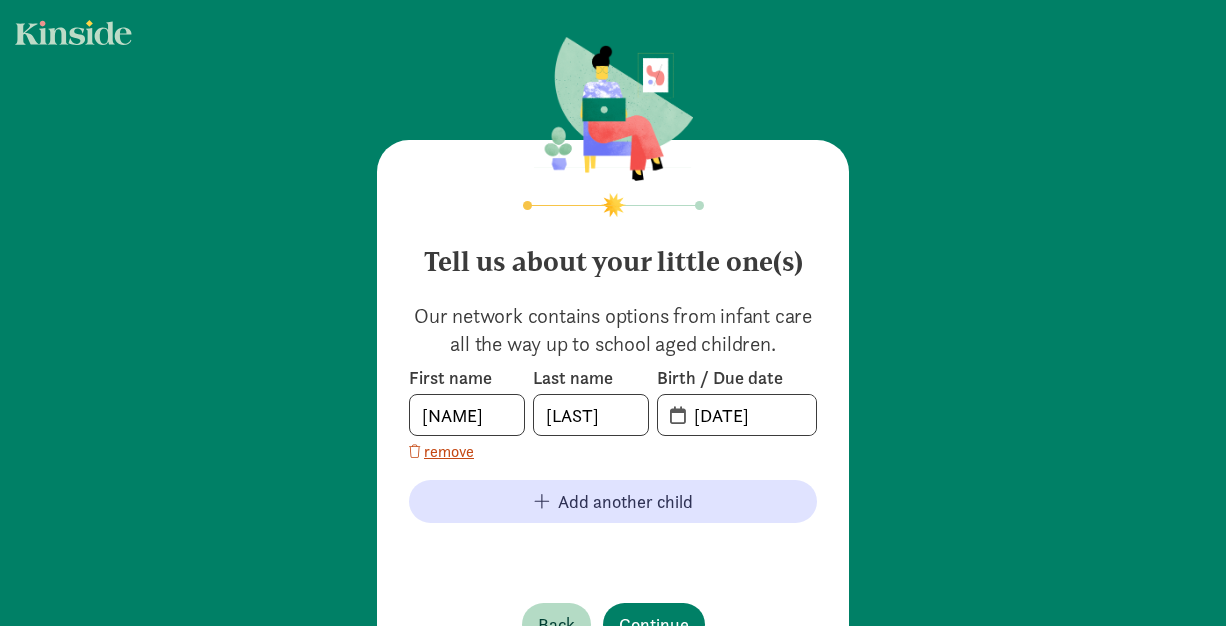 click on "[DATE]" at bounding box center (737, 415) 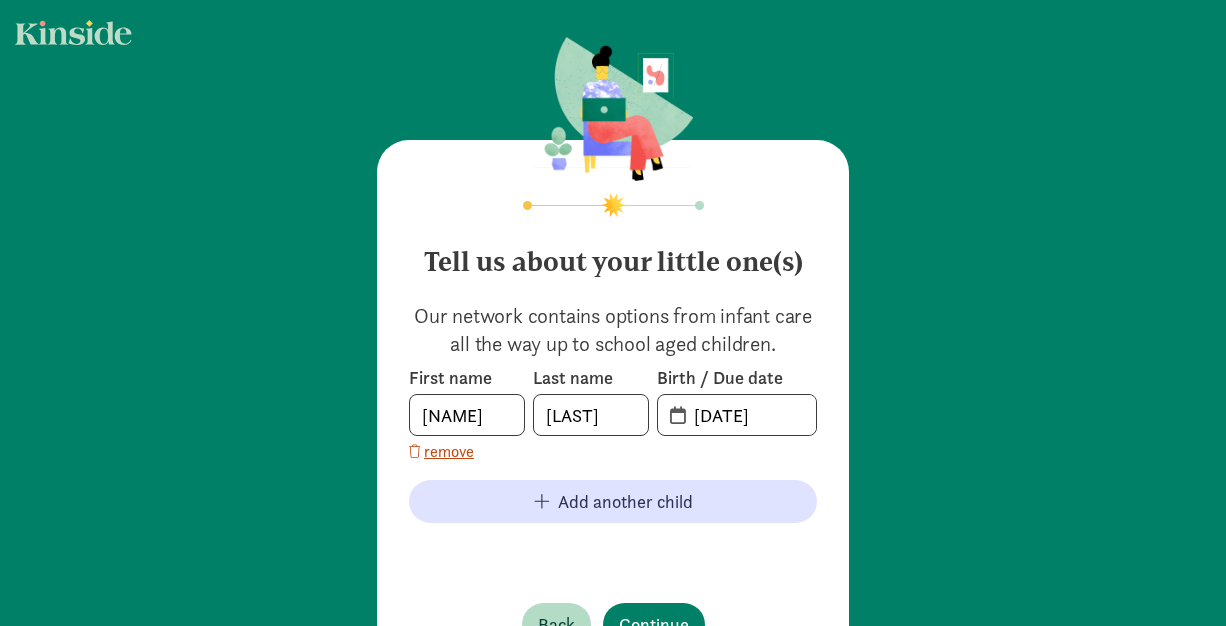 click on "[DATE]" at bounding box center [737, 415] 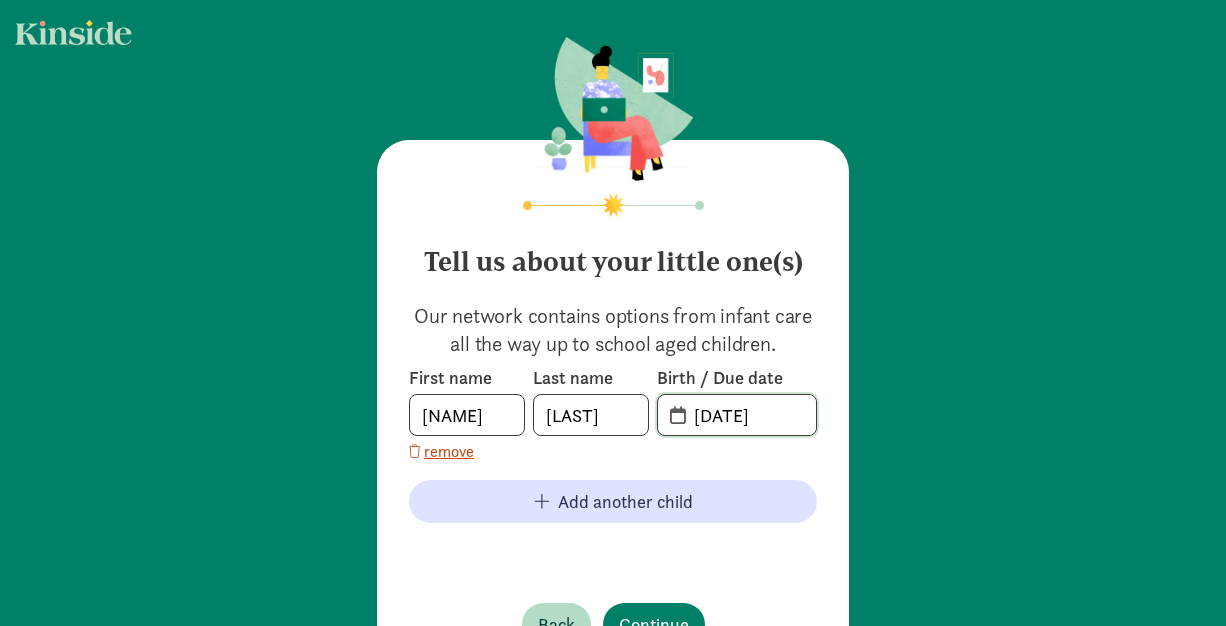 click on "[DATE]" 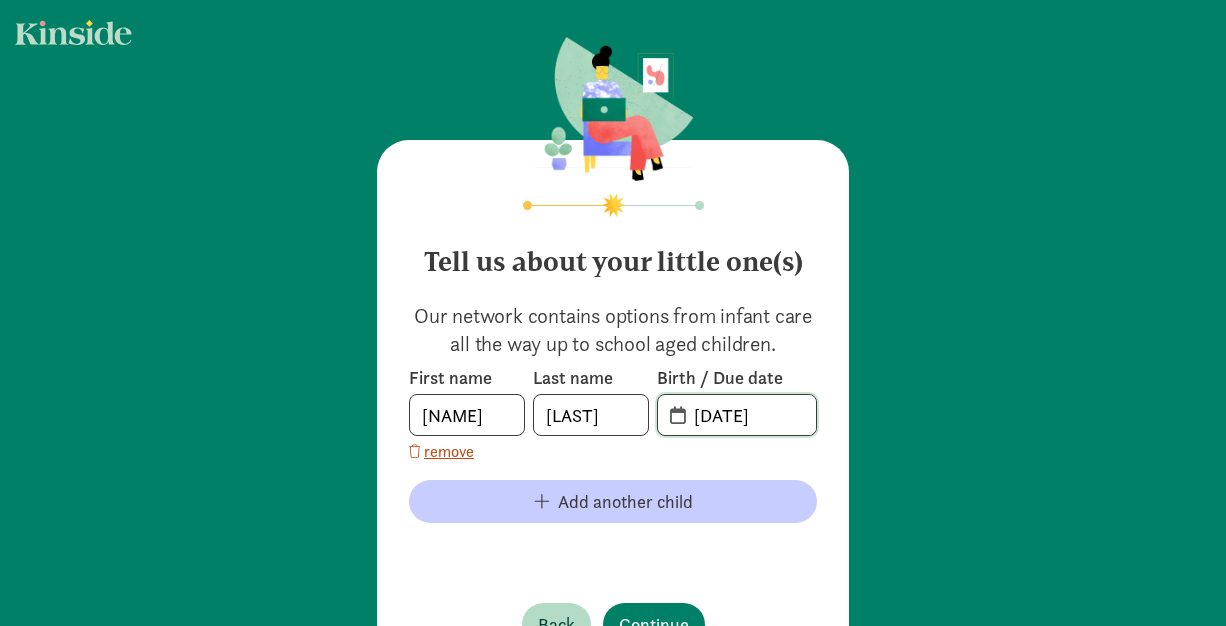 scroll, scrollTop: 91, scrollLeft: 0, axis: vertical 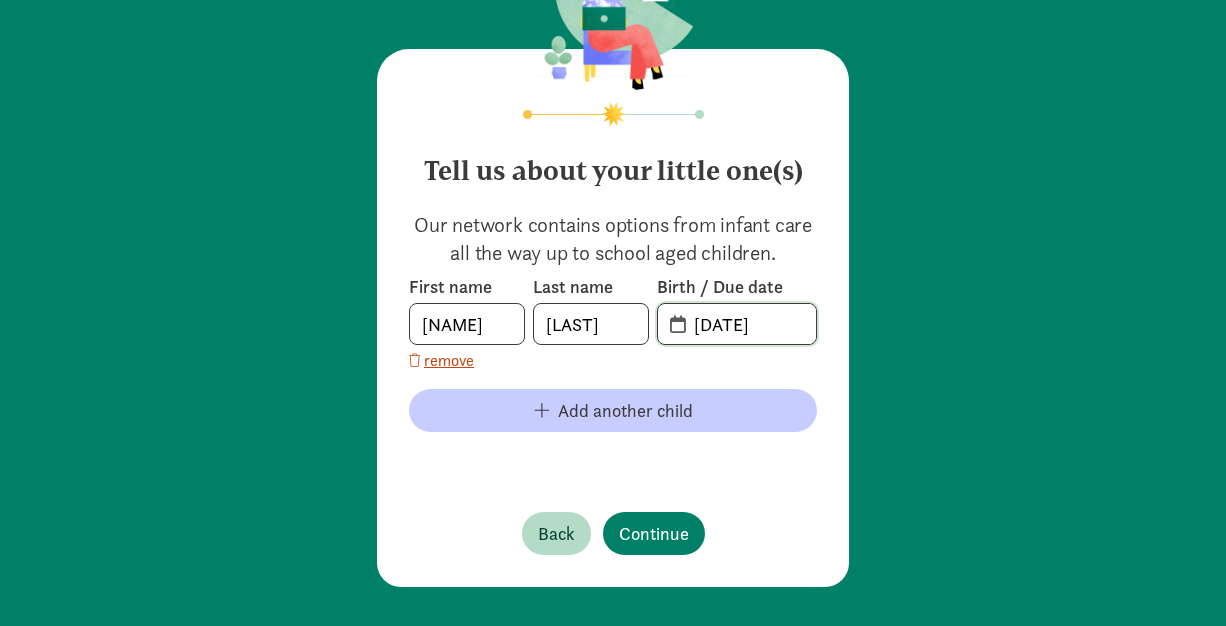 type on "[DATE]" 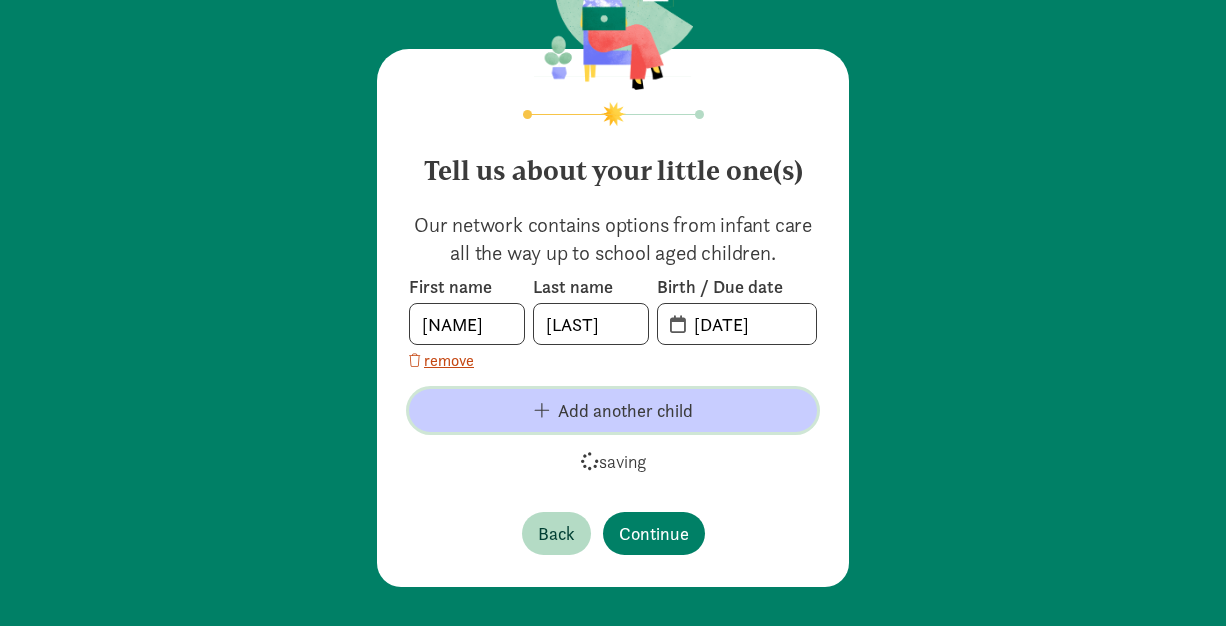 click on "Add another child" at bounding box center [625, 410] 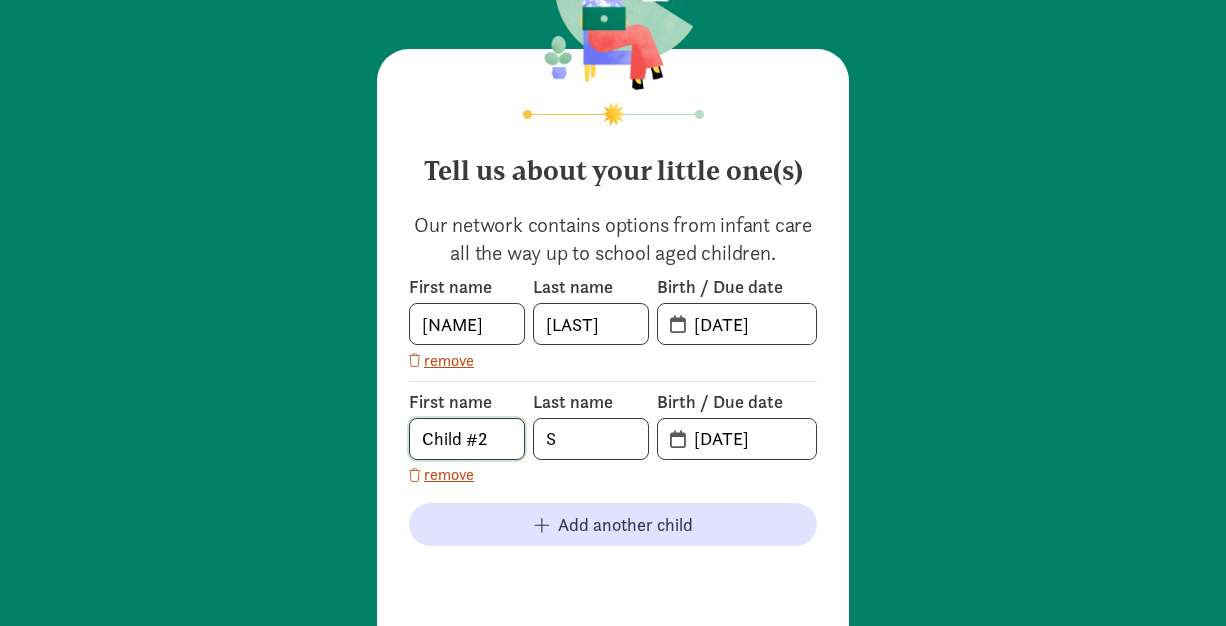 click on "Child #2" 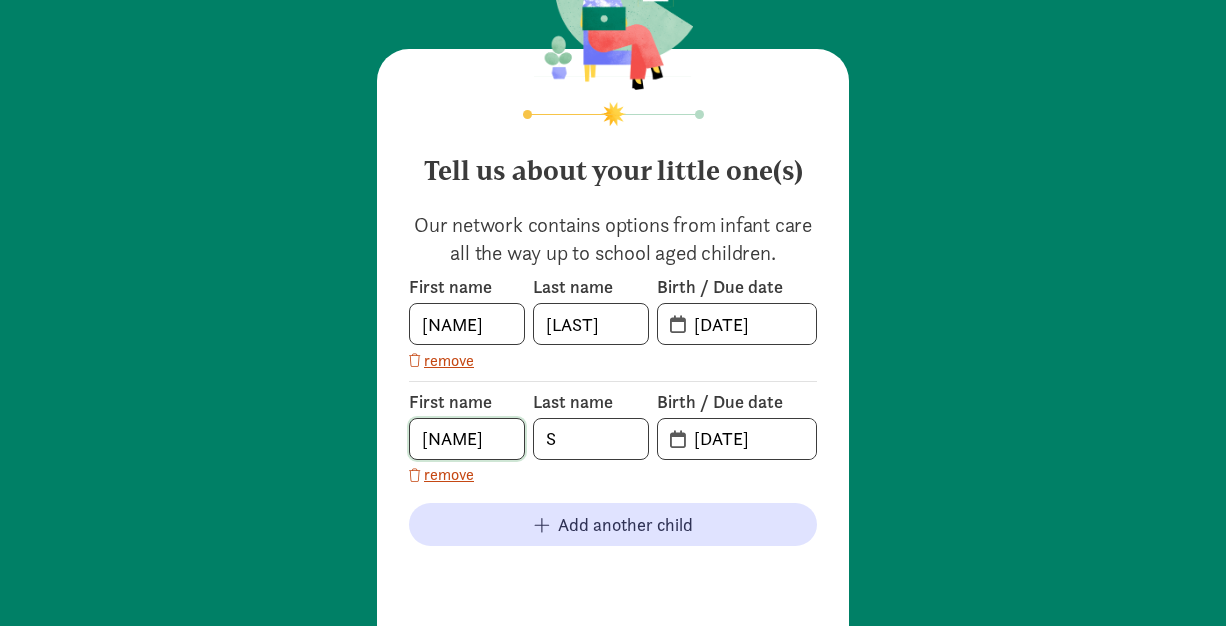 type on "[NAME]" 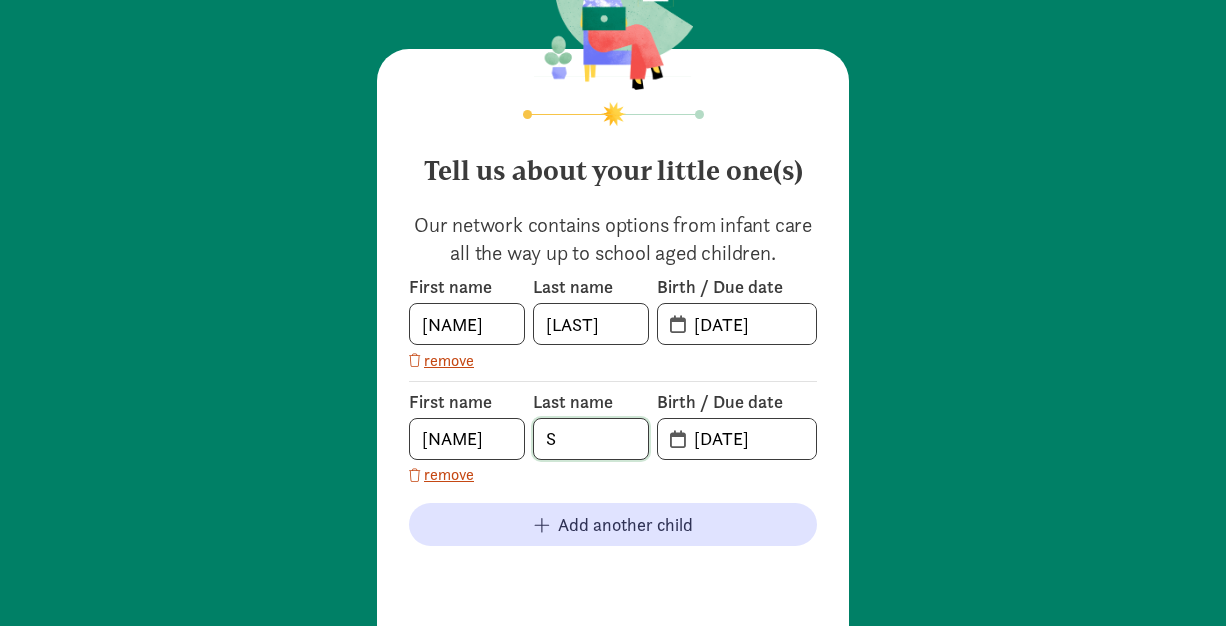 click on "S" 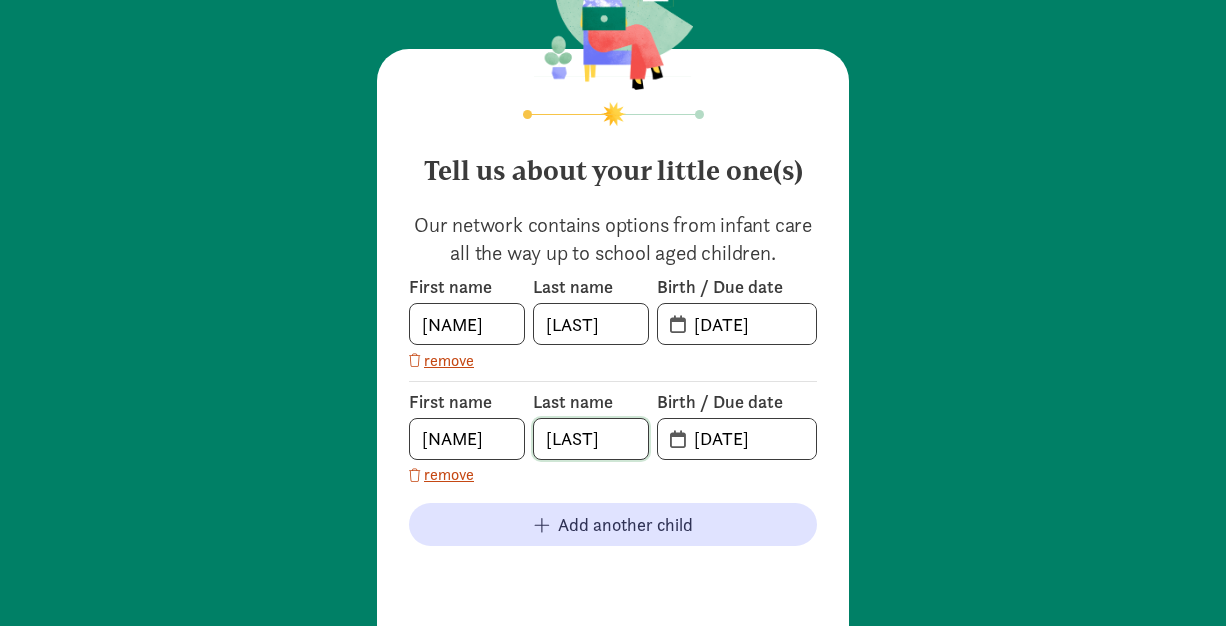 type on "[LAST]" 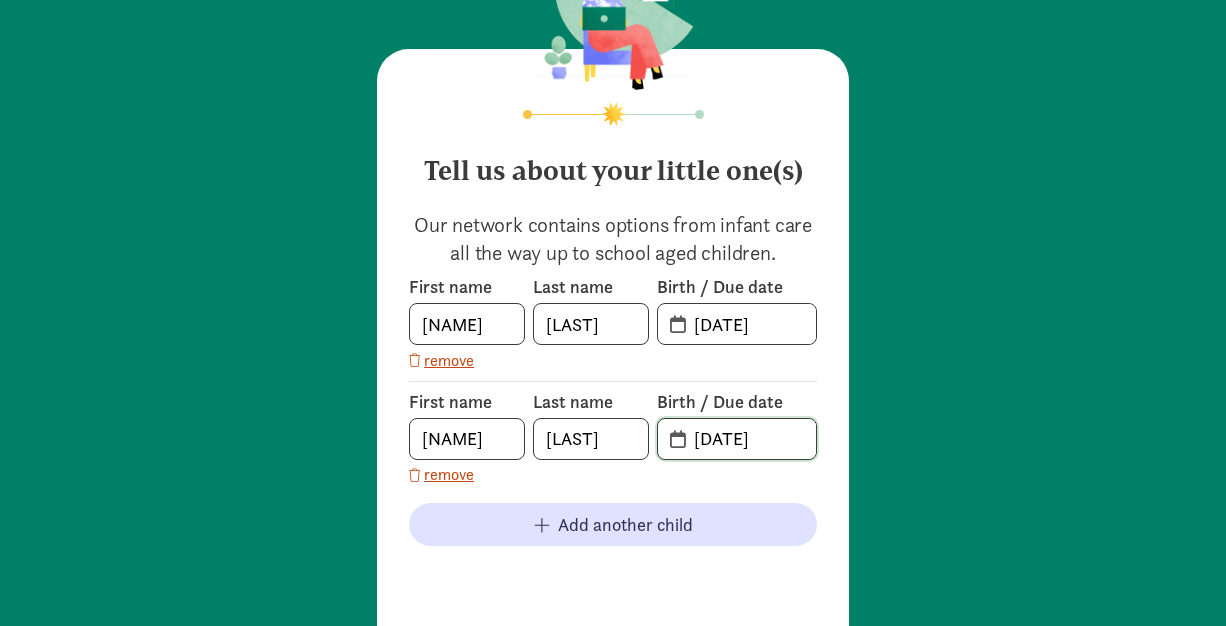 click on "[DATE]" 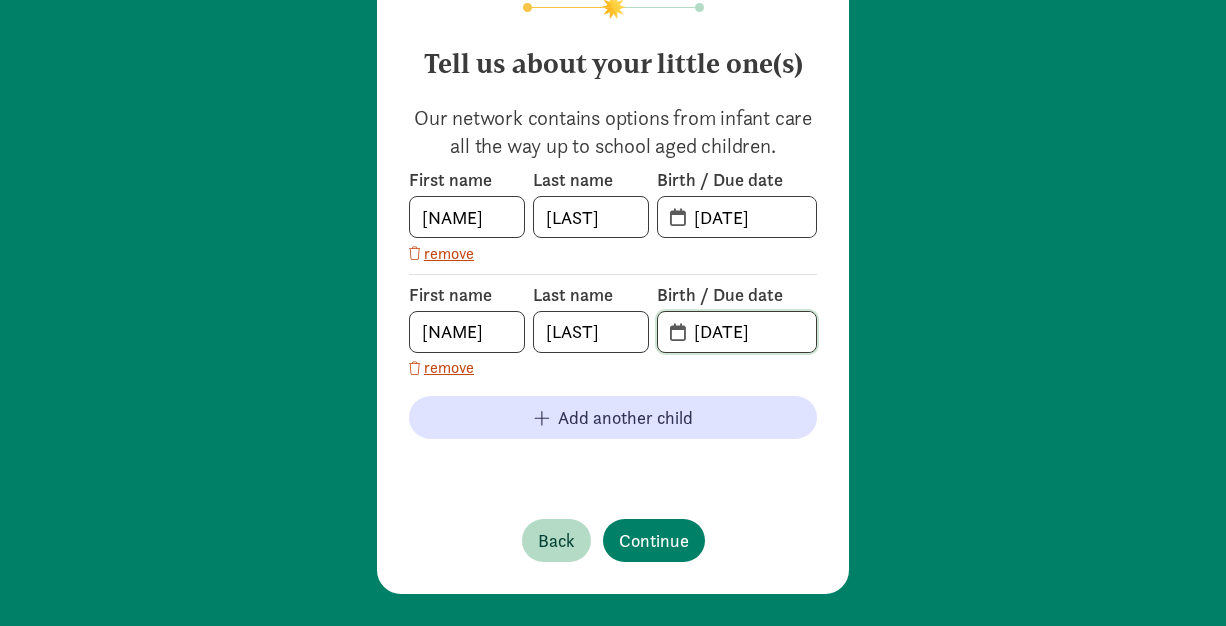 scroll, scrollTop: 205, scrollLeft: 0, axis: vertical 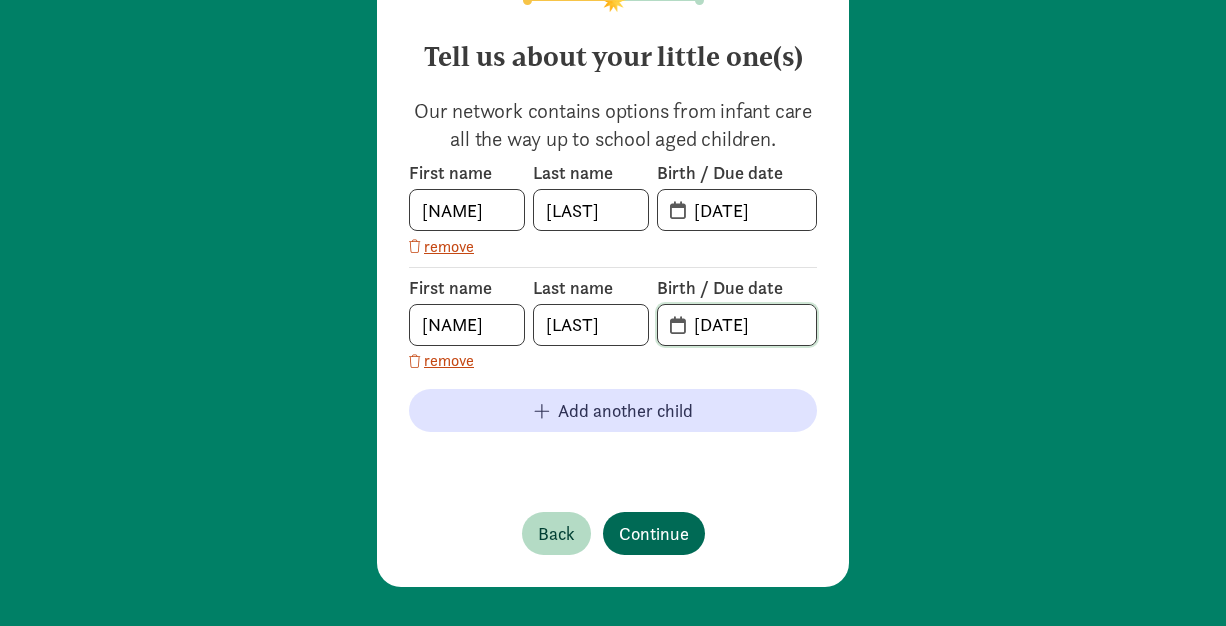 type on "[DATE]" 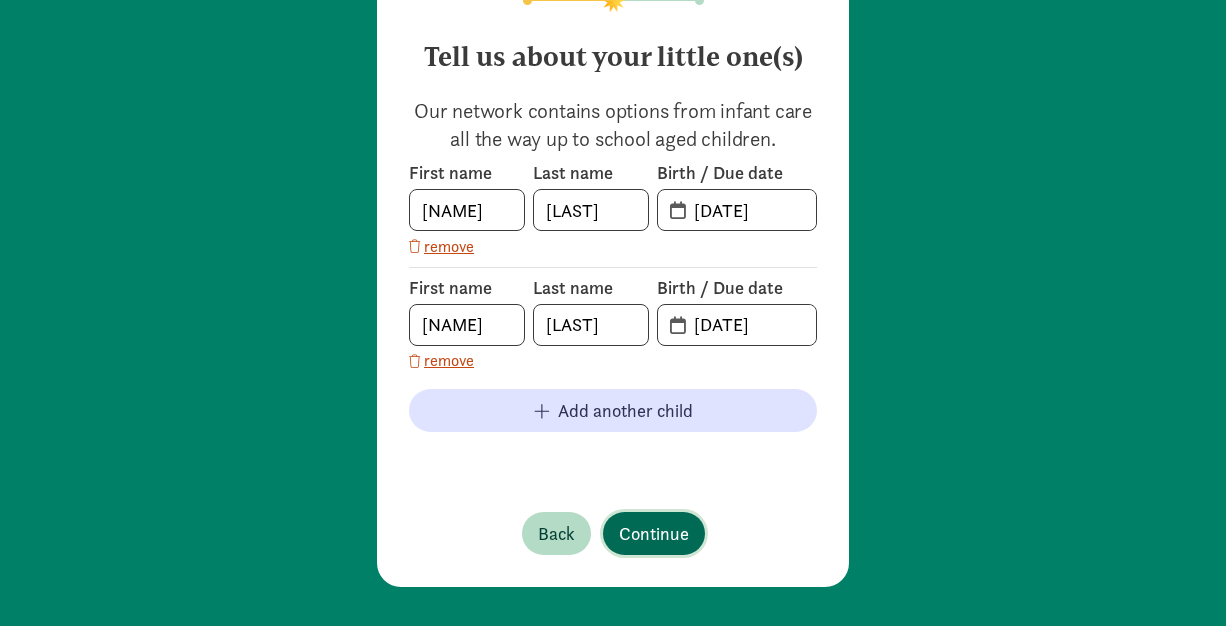 click on "Continue" at bounding box center (654, 533) 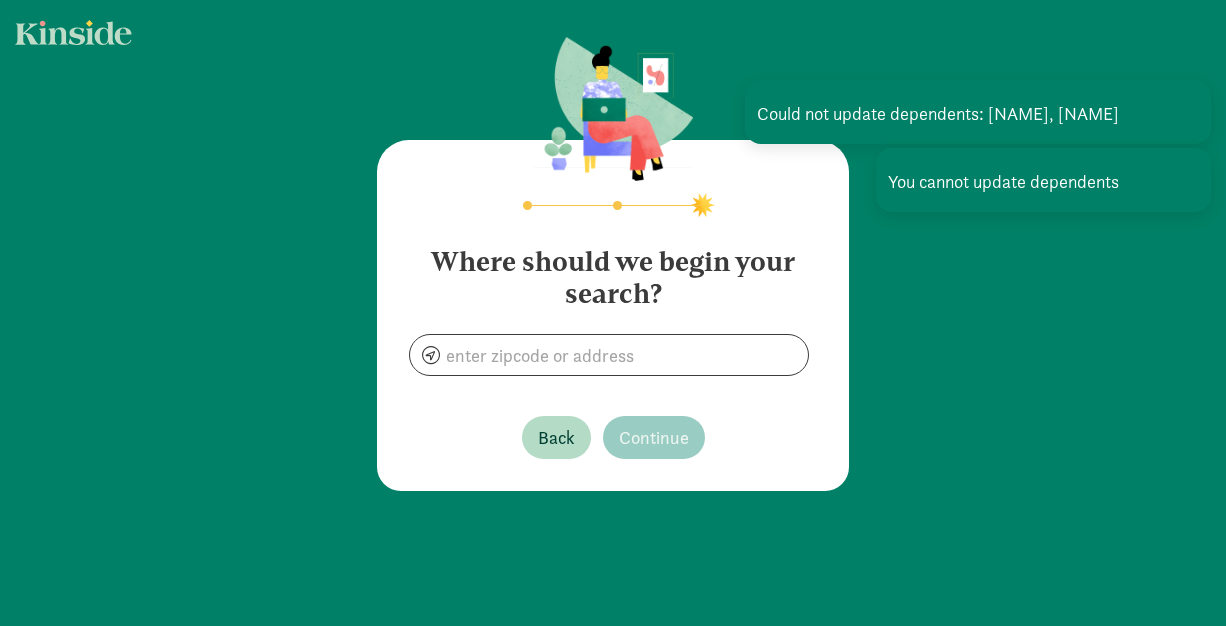 scroll, scrollTop: 0, scrollLeft: 0, axis: both 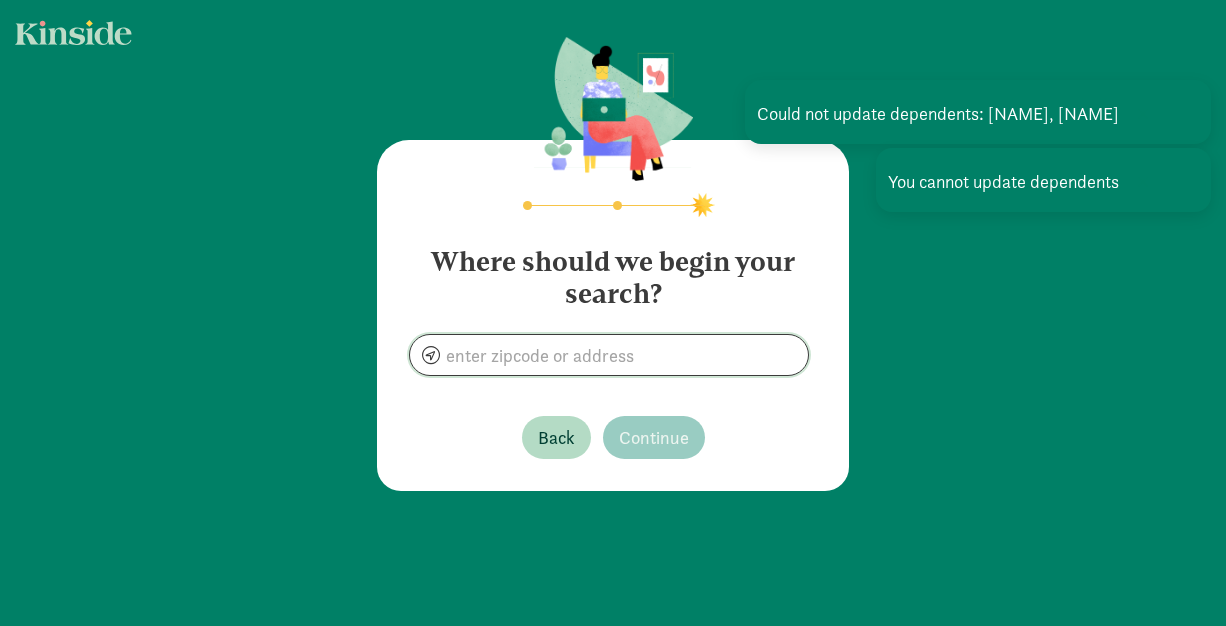 click 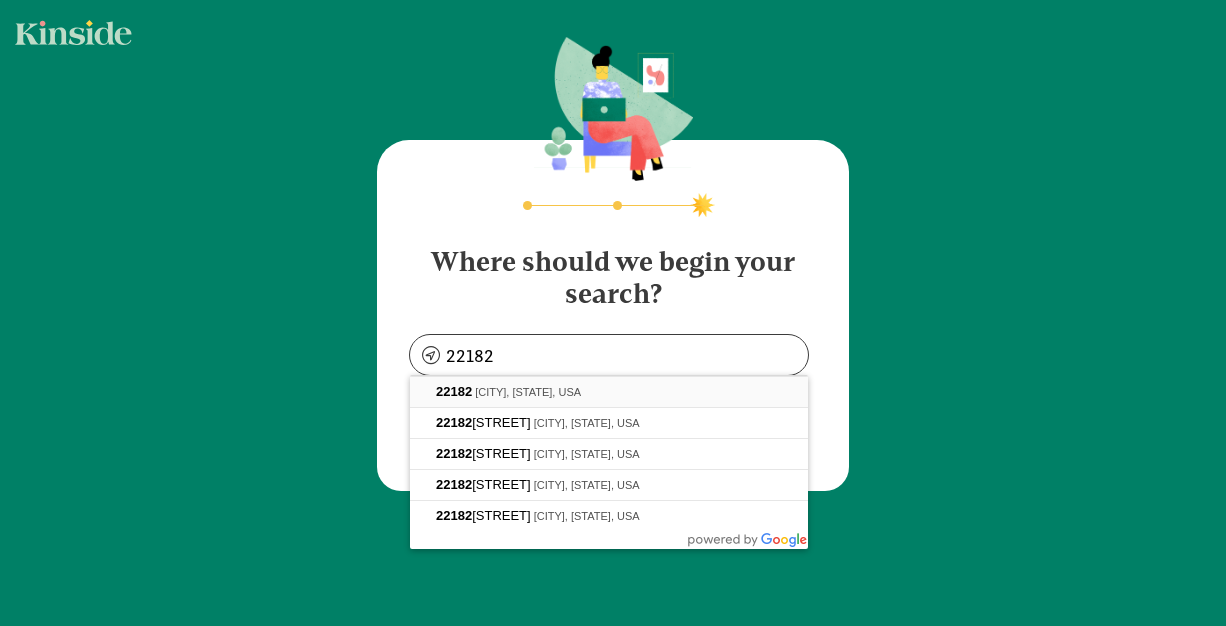 type on "[CITY], [STATE] [POSTAL_CODE], USA" 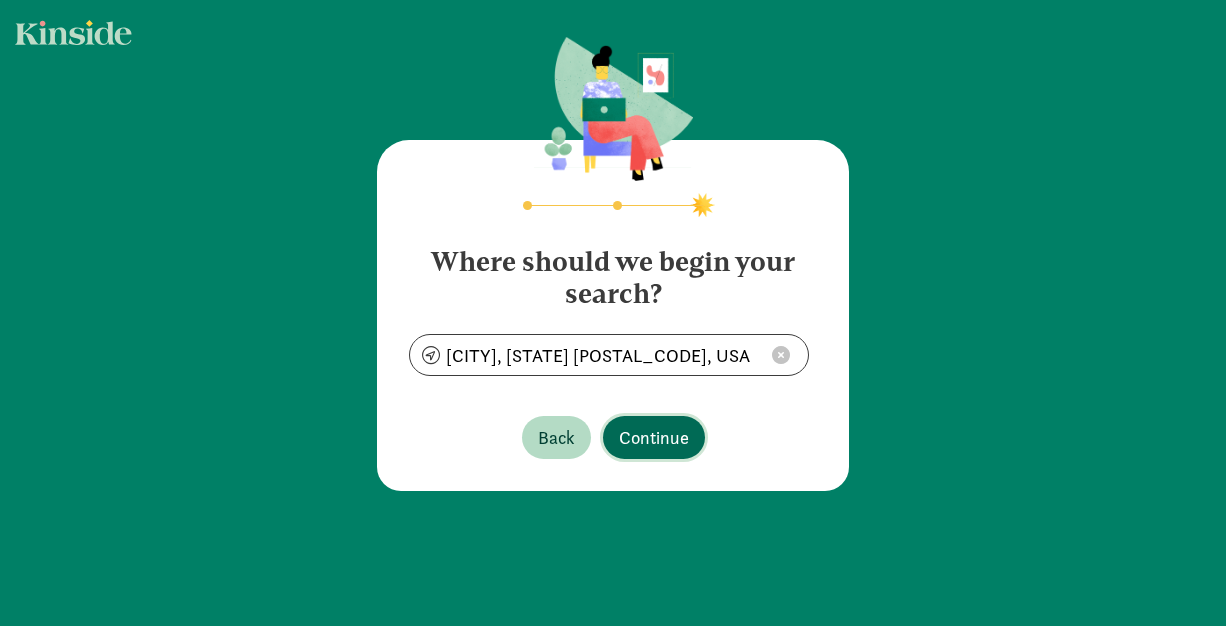 click on "Continue" at bounding box center [654, 437] 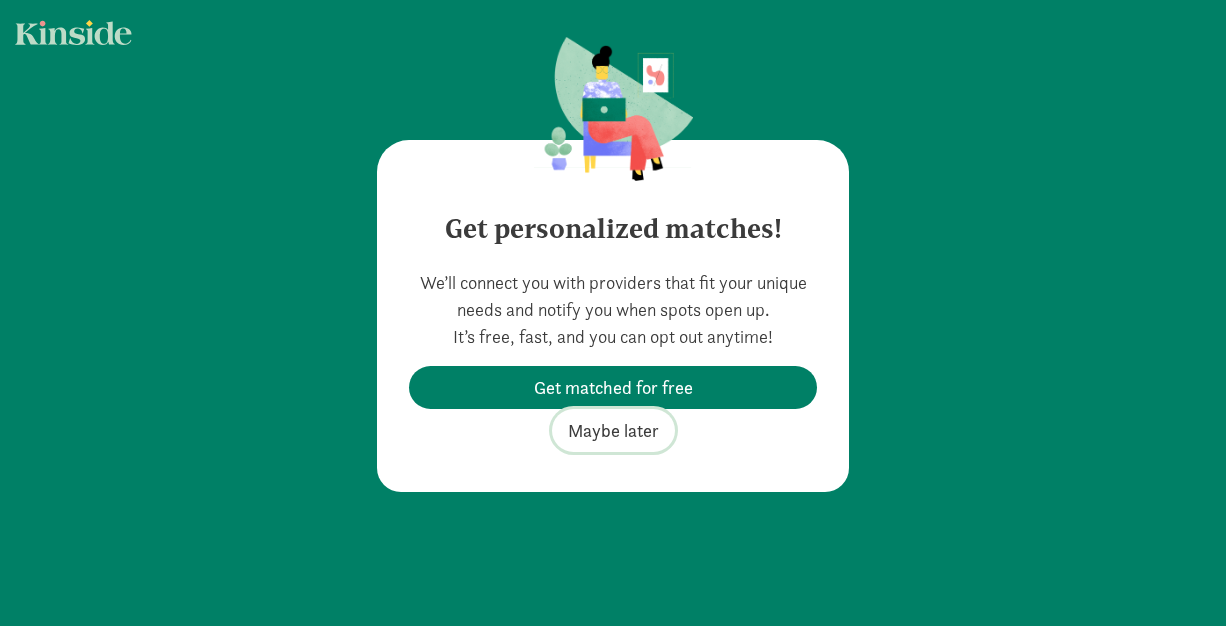 click on "Maybe later" at bounding box center [613, 430] 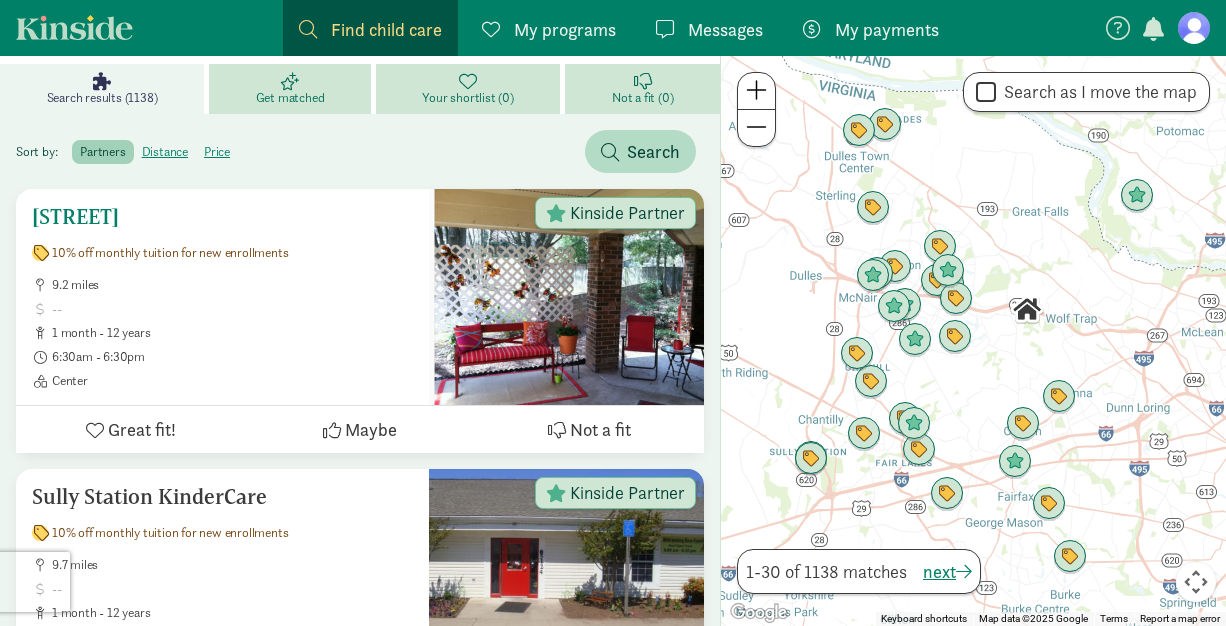 scroll, scrollTop: 0, scrollLeft: 0, axis: both 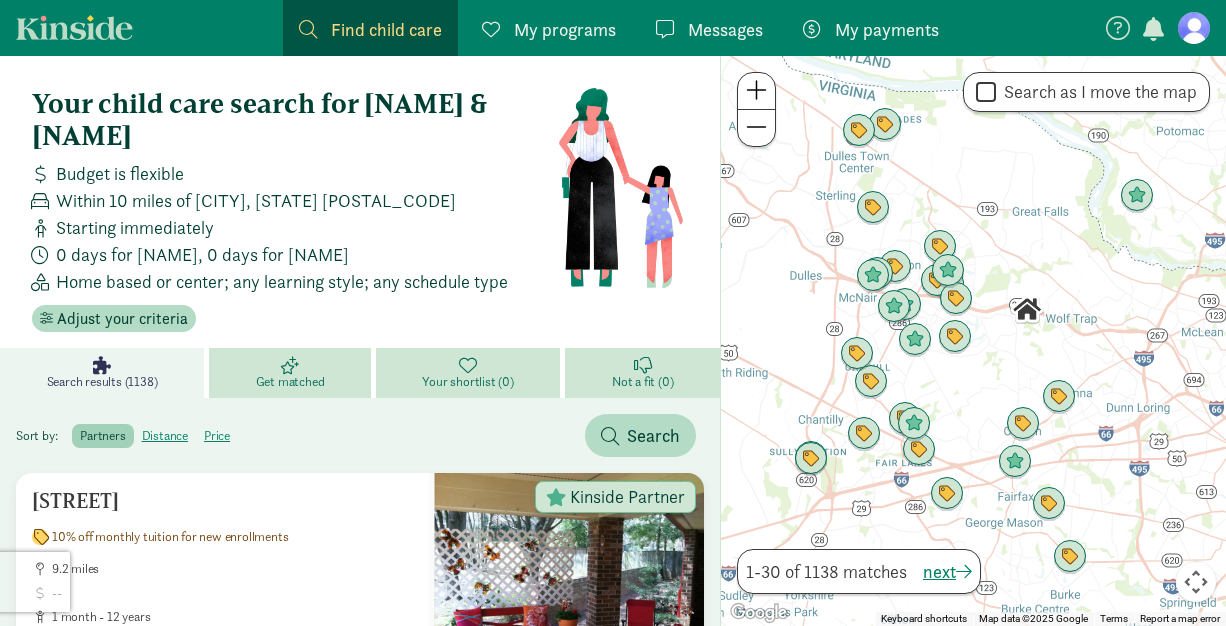 click on "My programs" at bounding box center (565, 29) 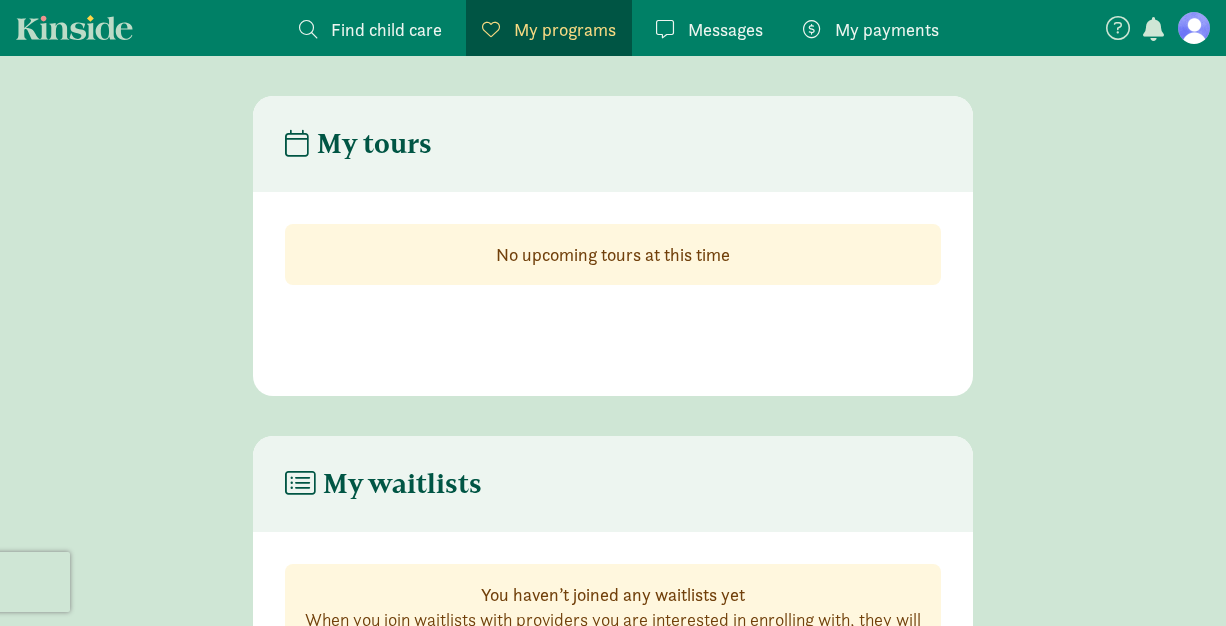 click on "My payments" at bounding box center (887, 29) 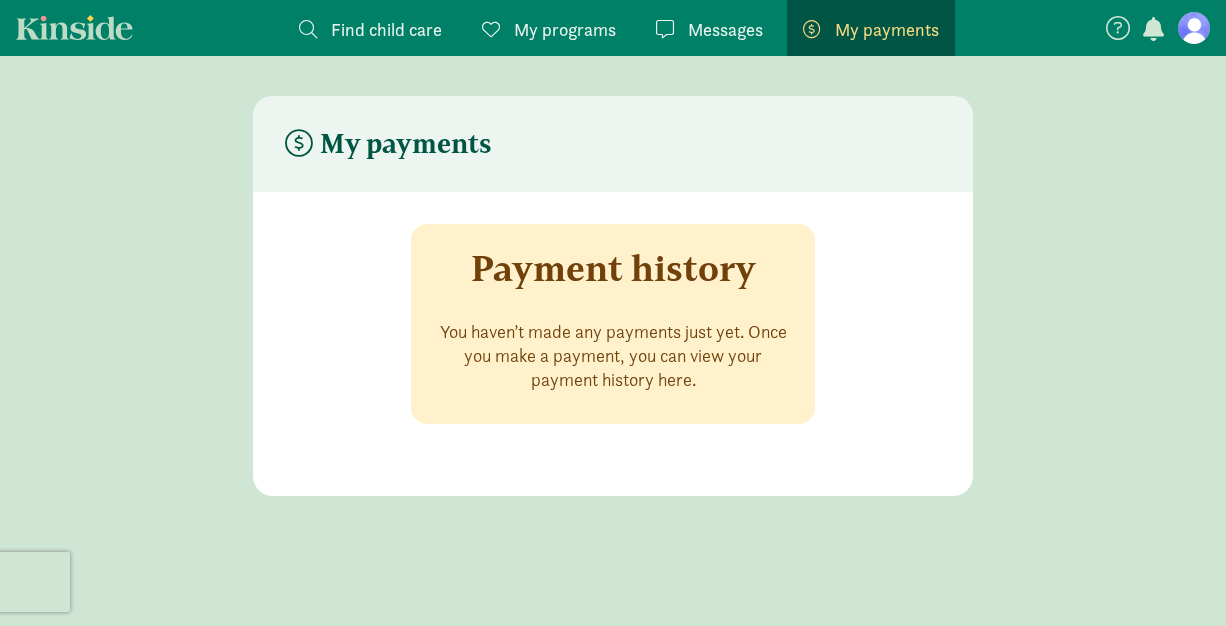 click on "My programs" at bounding box center [565, 29] 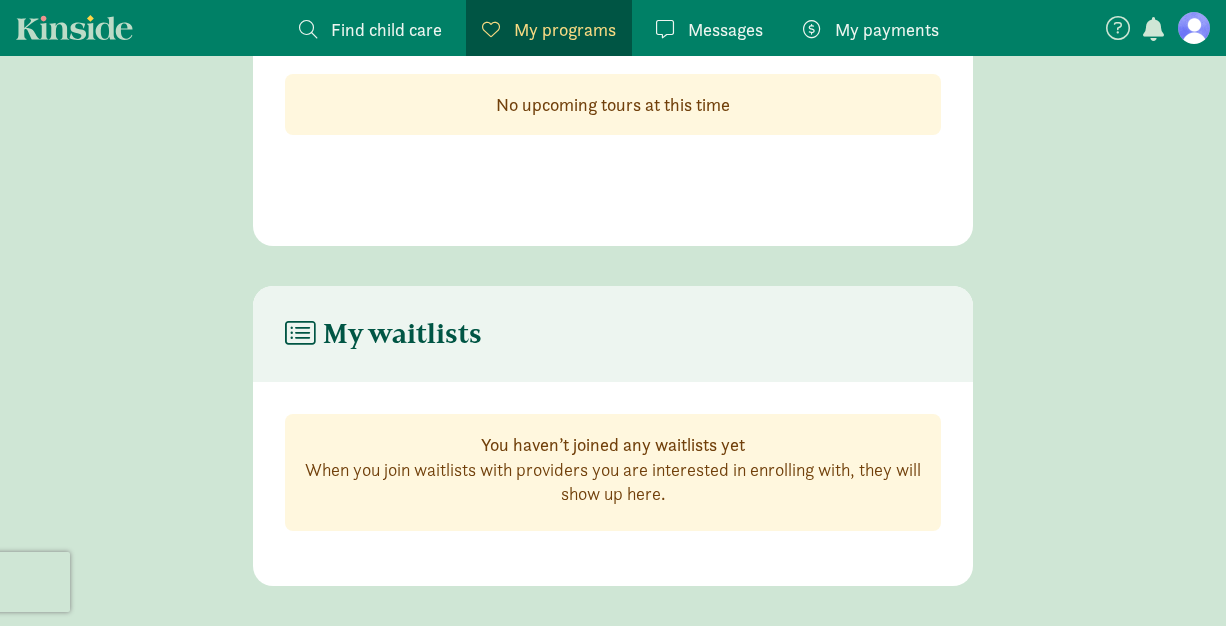 scroll, scrollTop: 0, scrollLeft: 0, axis: both 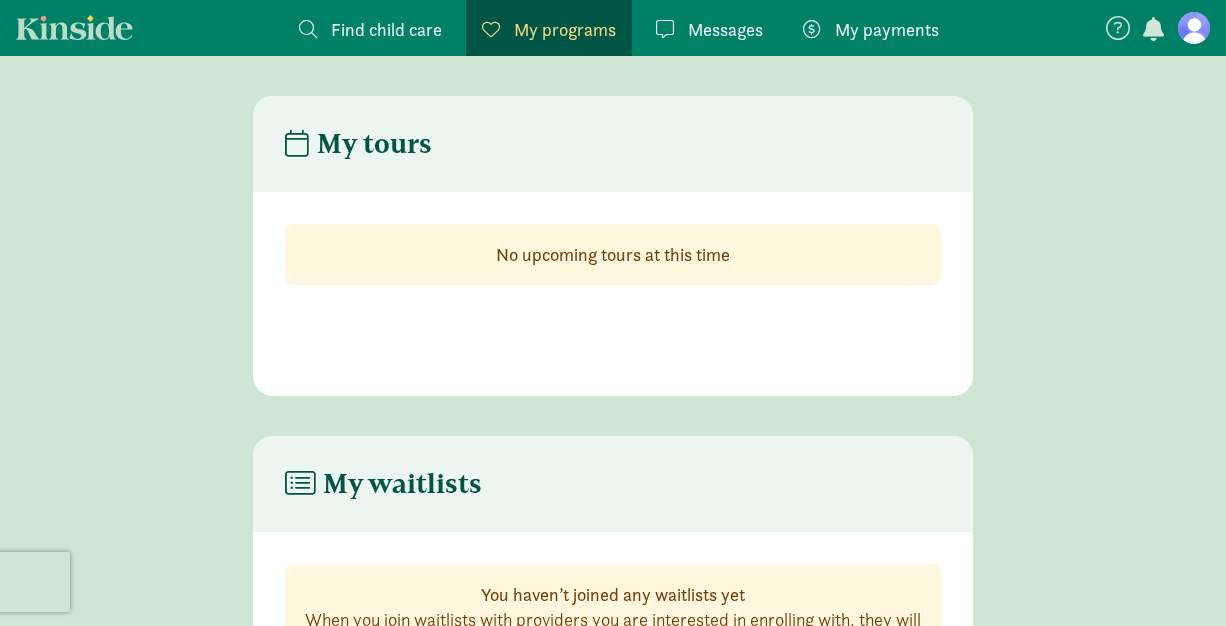 click on "Find child care" at bounding box center [386, 29] 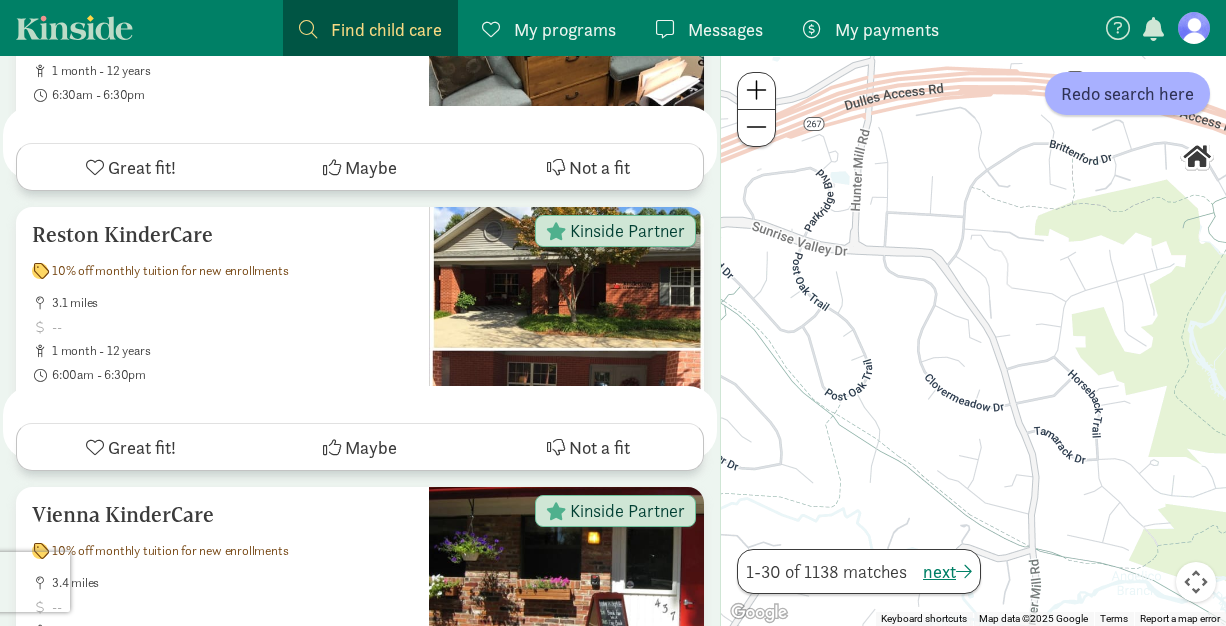 scroll, scrollTop: 0, scrollLeft: 0, axis: both 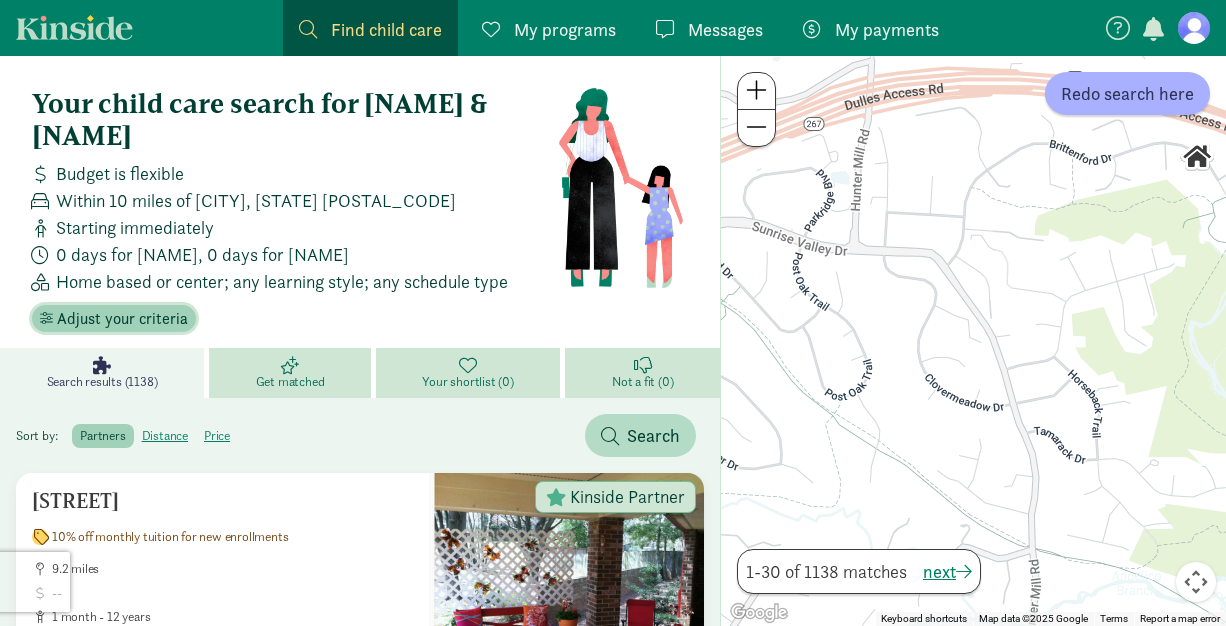 click on "Adjust your criteria" at bounding box center (122, 319) 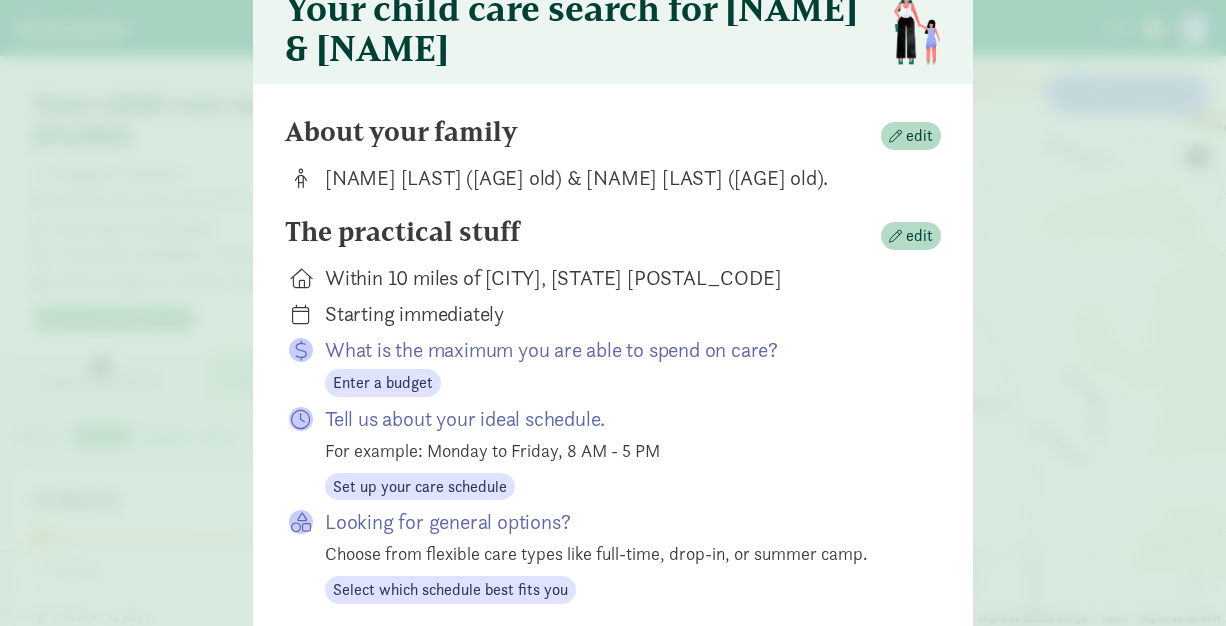 scroll, scrollTop: 71, scrollLeft: 0, axis: vertical 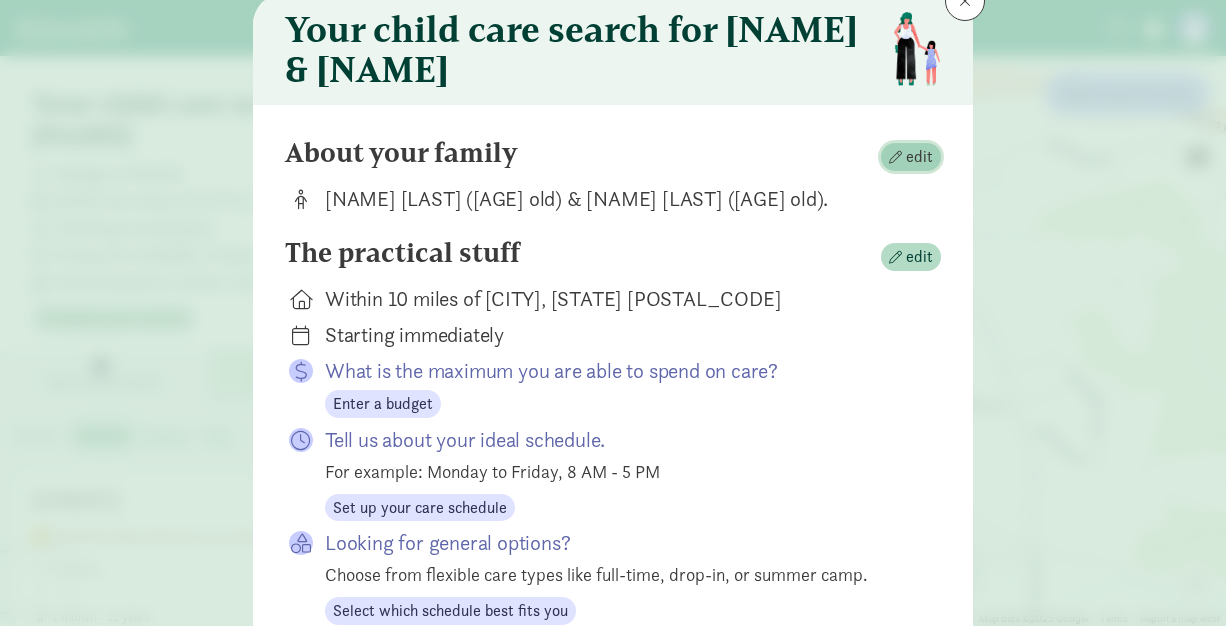 click on "edit" at bounding box center [919, 157] 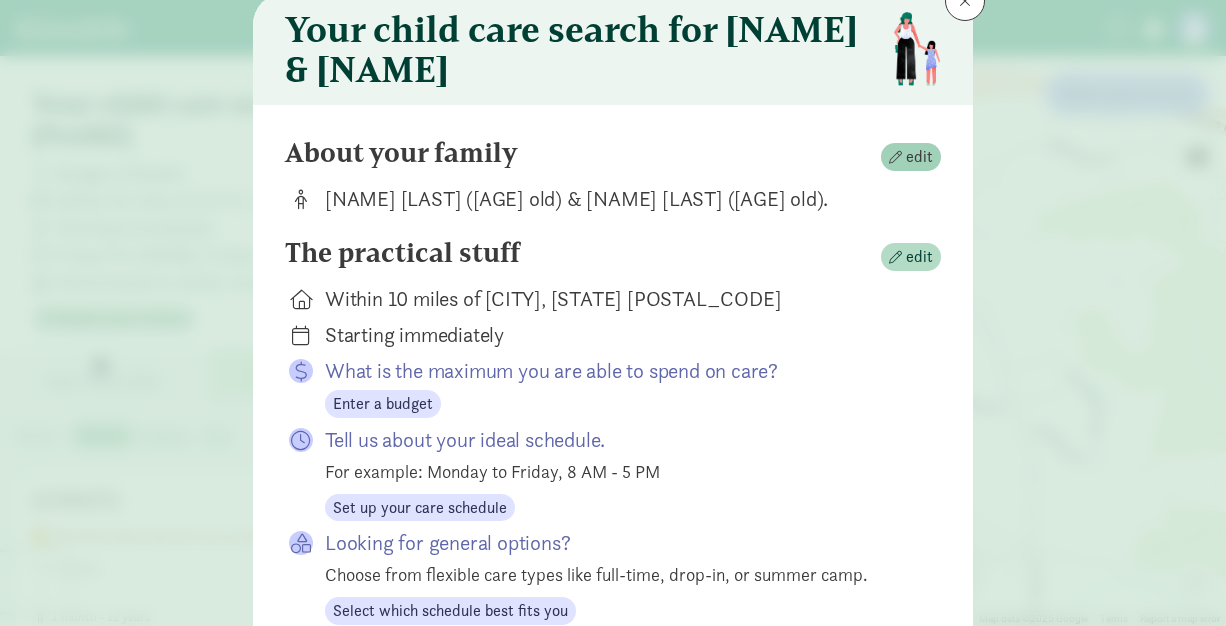 scroll, scrollTop: 0, scrollLeft: 0, axis: both 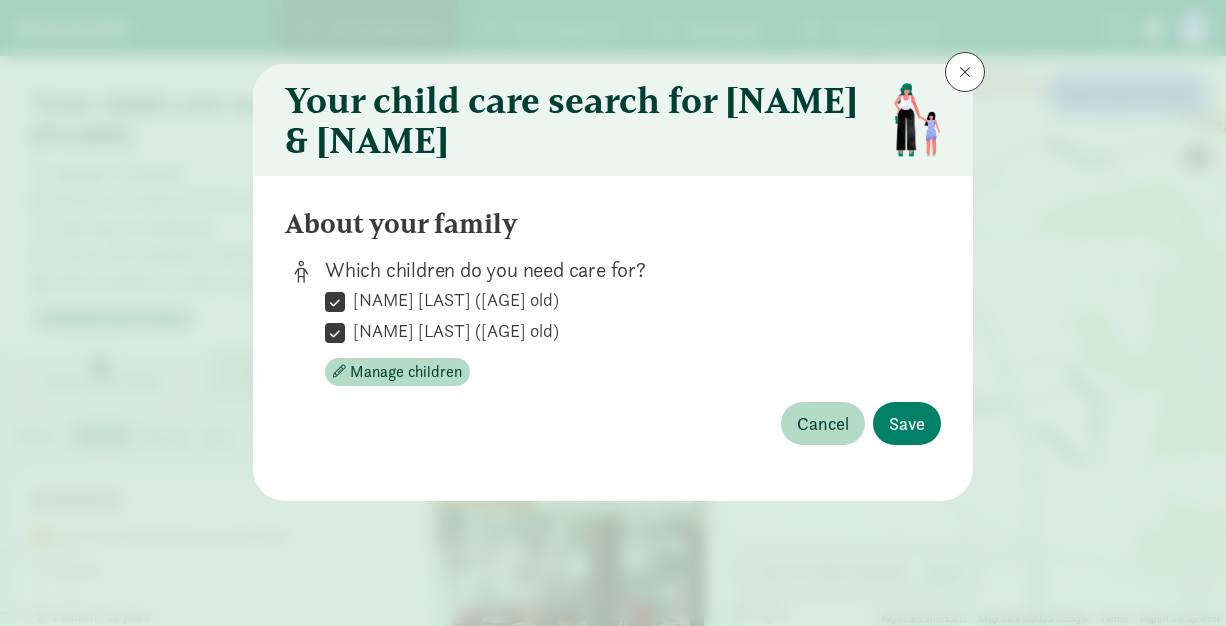 click on "[NAME] [LAST] ([AGE] old)" at bounding box center [335, 332] 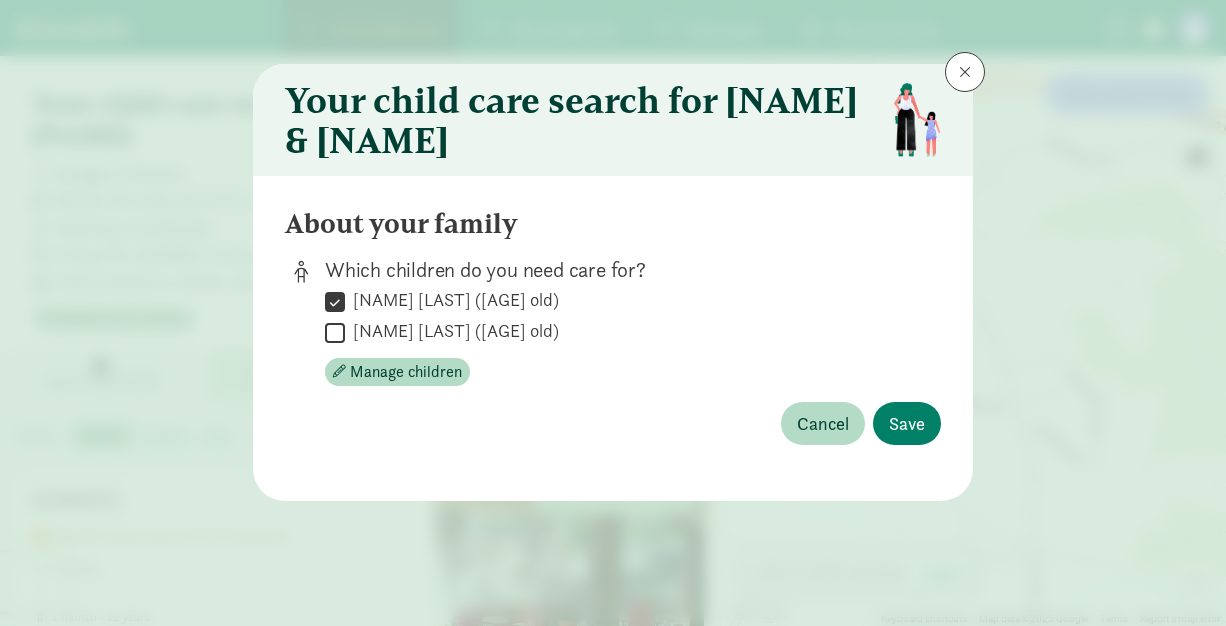 click on "[NAME] [LAST] ([AGE] old)" at bounding box center [335, 332] 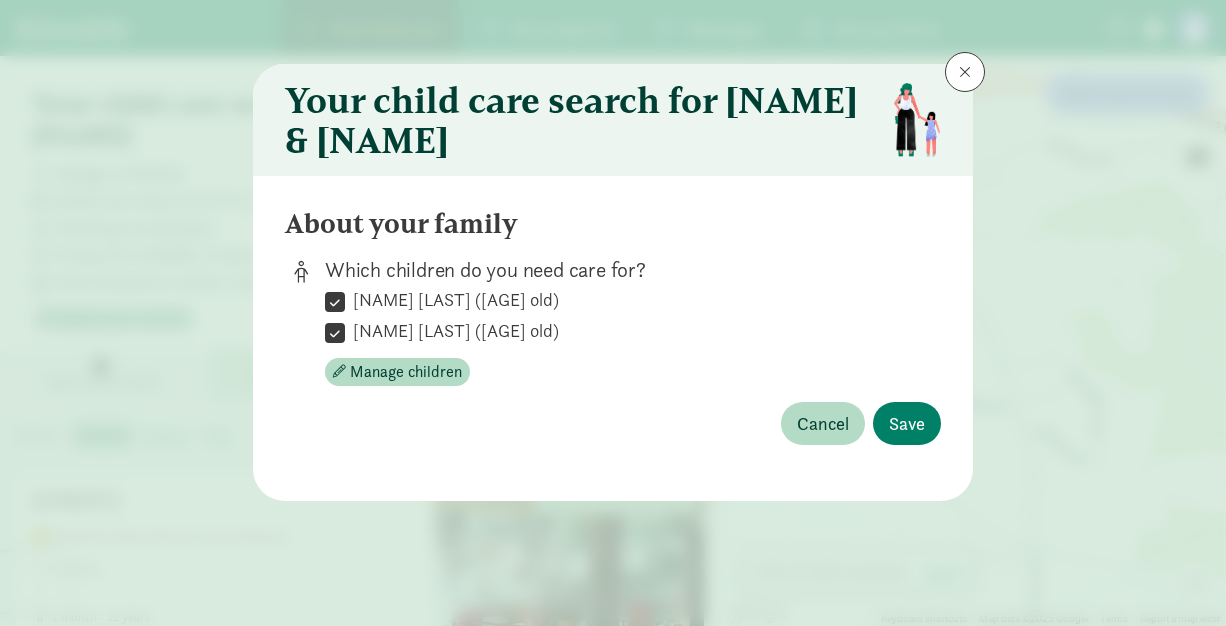 click on "[NAME] [LAST] ([AGE] old)" at bounding box center [335, 301] 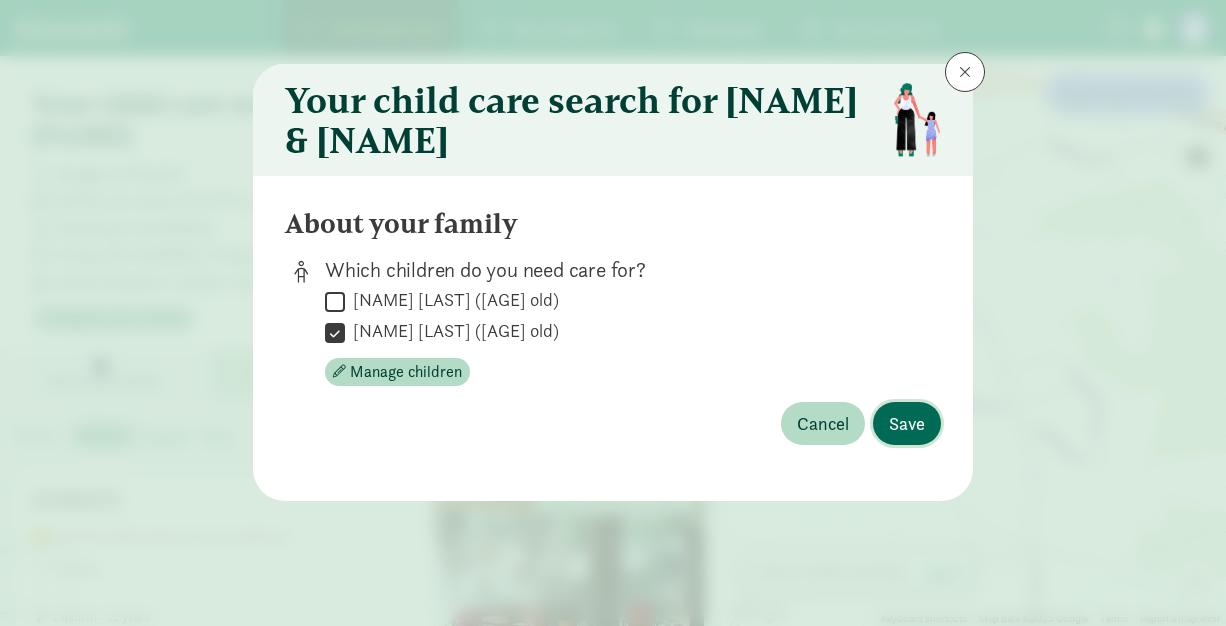 click on "Save" at bounding box center [907, 423] 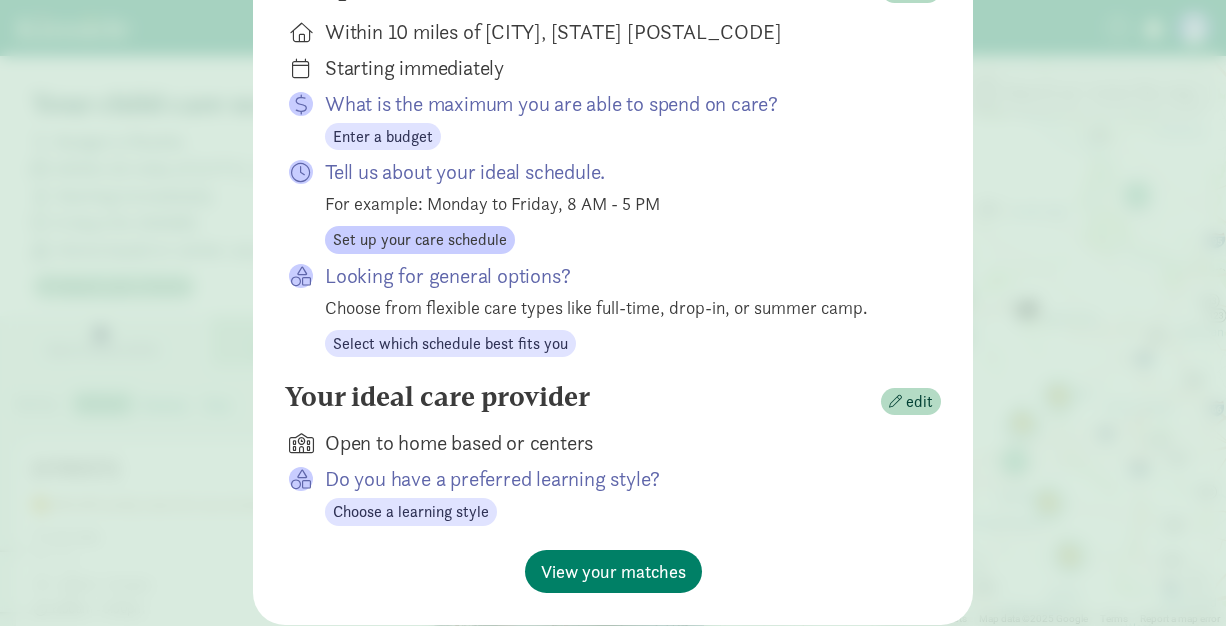scroll, scrollTop: 413, scrollLeft: 0, axis: vertical 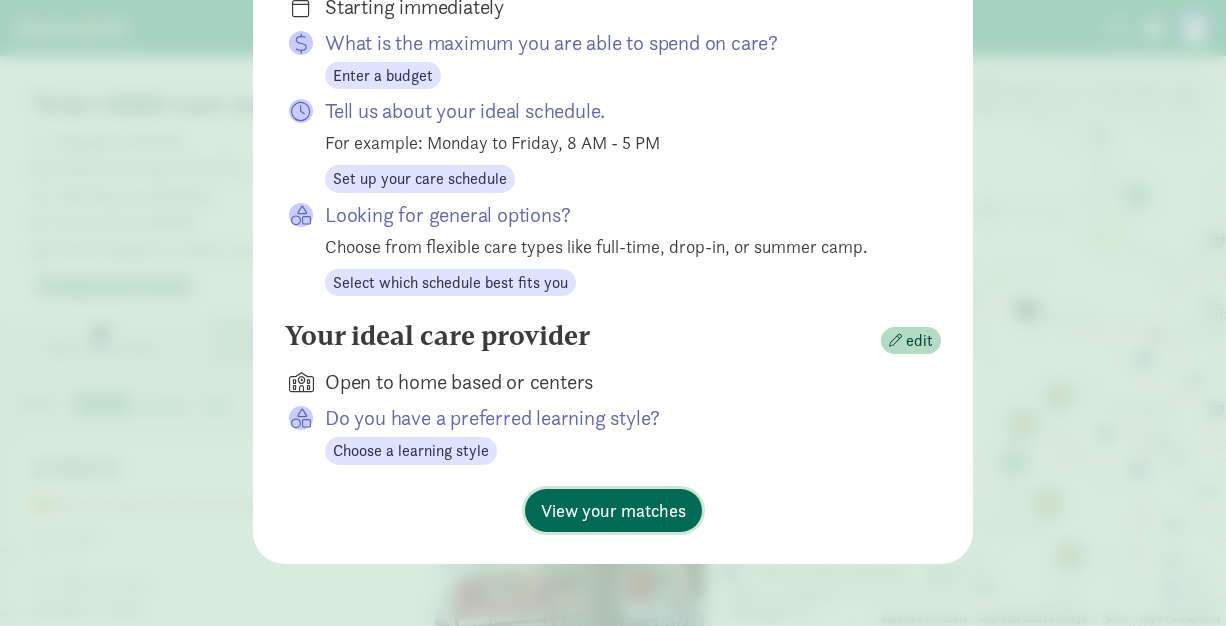 click on "View your matches" at bounding box center [613, 510] 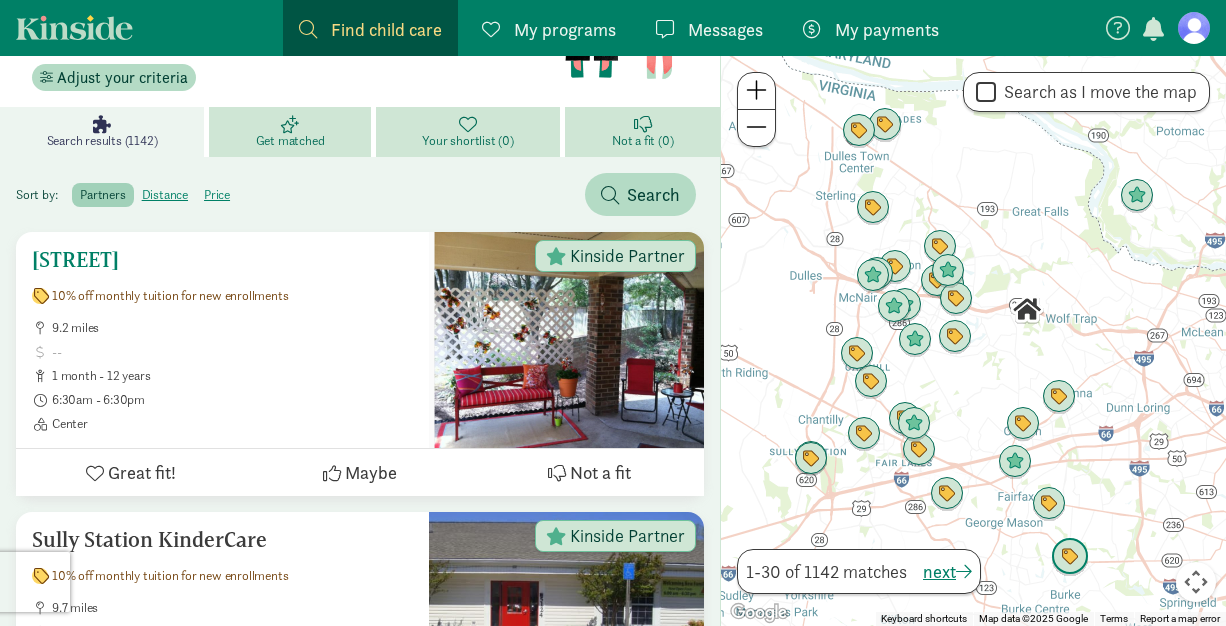scroll, scrollTop: 0, scrollLeft: 0, axis: both 